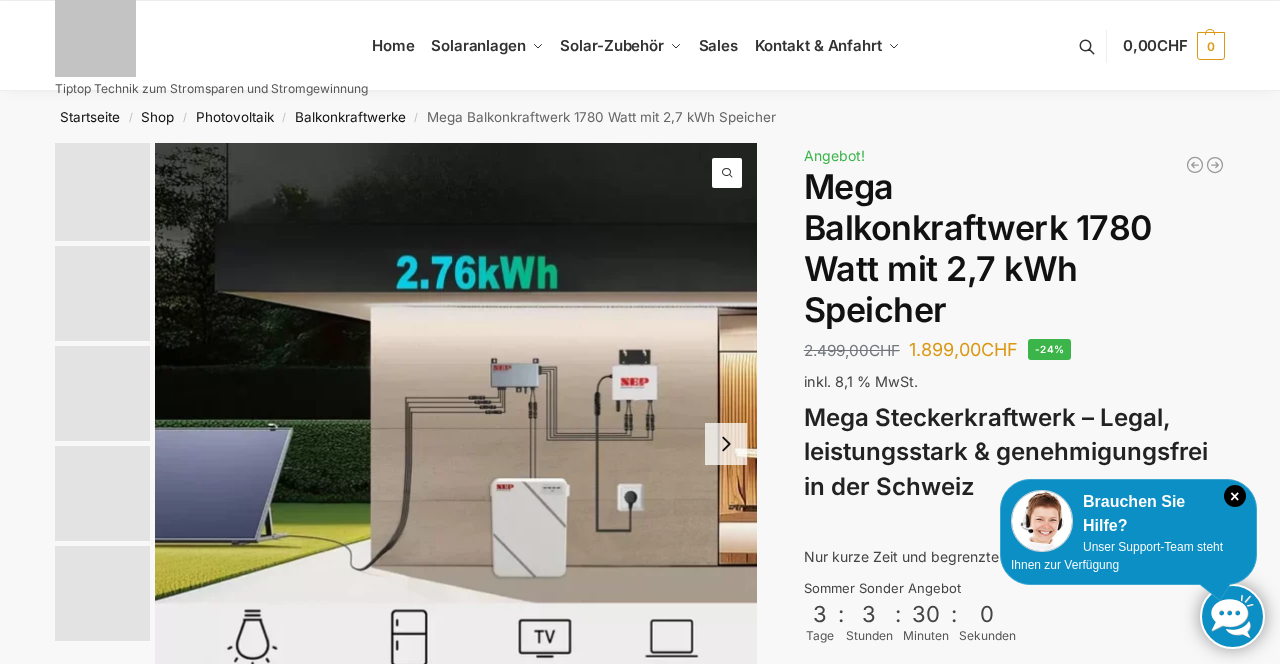 scroll, scrollTop: 0, scrollLeft: 0, axis: both 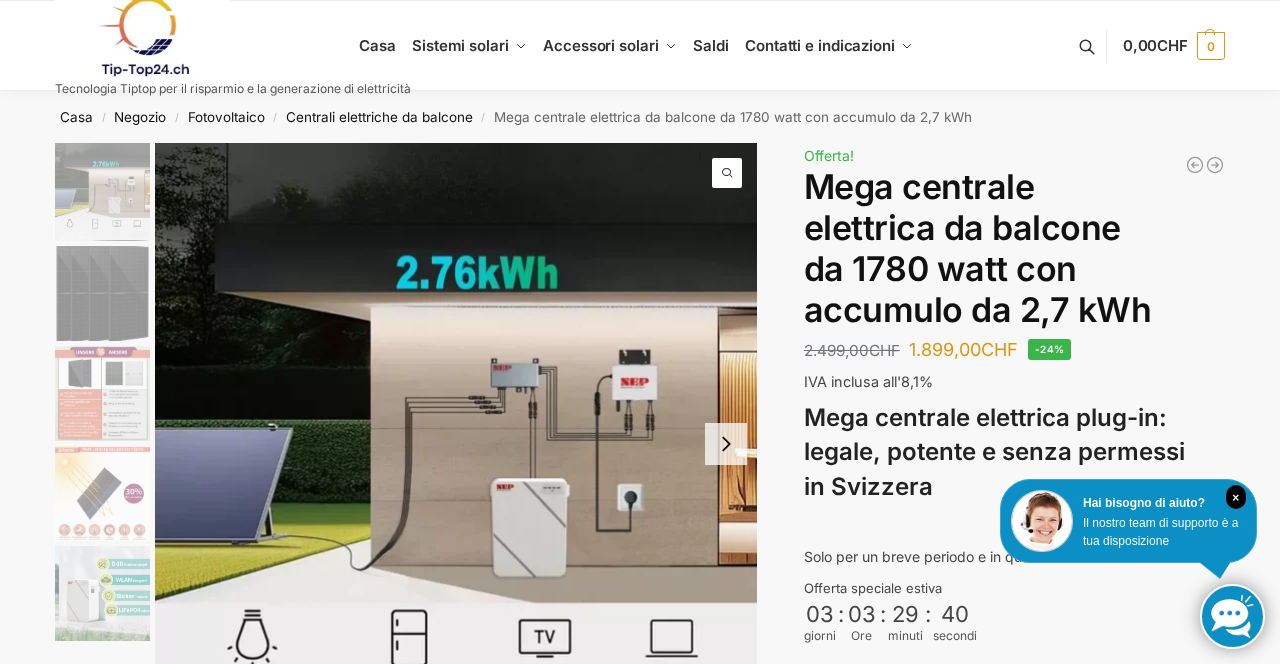 click on "Saldi" at bounding box center (711, 46) 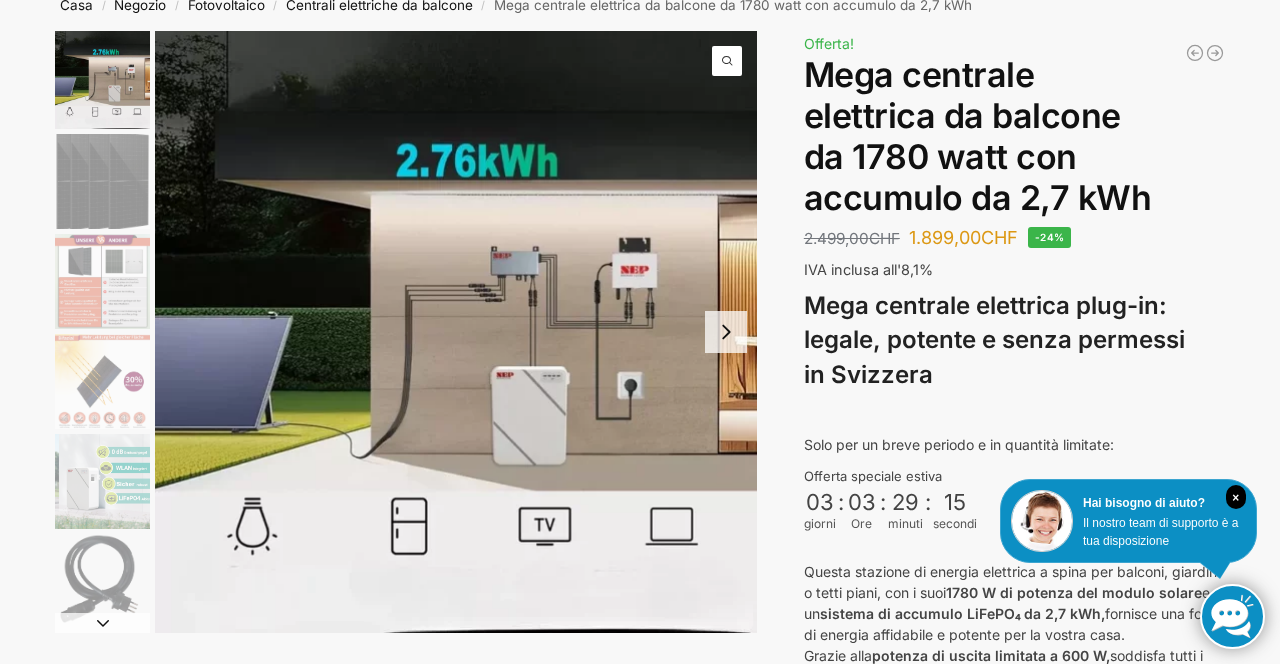 scroll, scrollTop: 121, scrollLeft: 0, axis: vertical 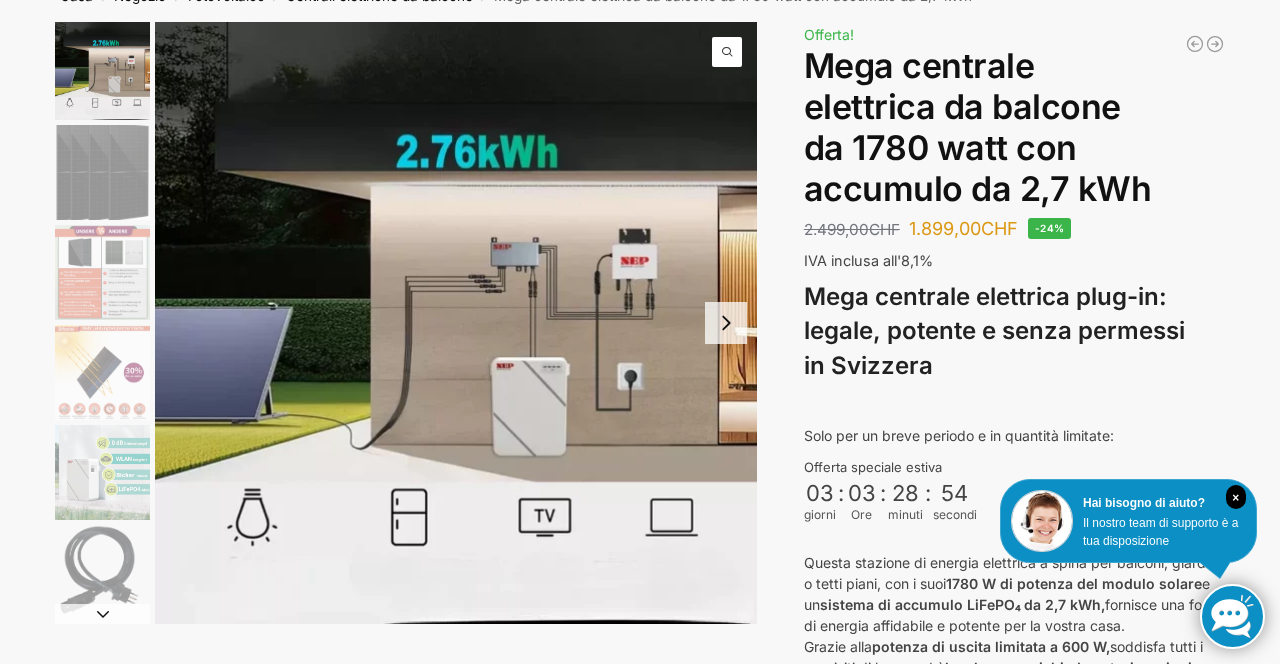 click on "Descrizione
Informazioni aggiuntive
2.499,00   CHF   Prezzo originale: 2.499,00 CHF 1.899,00   CHF Il prezzo attuale è: 1.899,00 CHF.
Aggiungi al carrello
Centrale elettrica da balcone 405/600 watt espandibile
375,00   CHF   Il prezzo originale era: 375,00 CHF 295,00   CHF Il prezzo attuale è: 295,00 CHF.
Impianto solare da 890/600 Watt + batteria di accumulo da 2,7 KW, nessun permesso richiesto
2.499,00   CHF   Prezzo originale: 2.499,00 CHF 1.799,00   CHF Il prezzo attuale è: 1.799,00 CHF.
Offerta! Mega centrale elettrica da balcone da 1780 watt con accumulo da 2,7 kWh 2.499,00   CHF   Prezzo originale: 2.499,00 CHF 1.899,00   CHF Il prezzo attuale è: 1.899,00 CHF.
-24%
IVA inclusa all'8,1% Mega centrale elettrica plug-in: legale, potente e senza permessi in Svizzera   03 giorni" at bounding box center (640, 847) 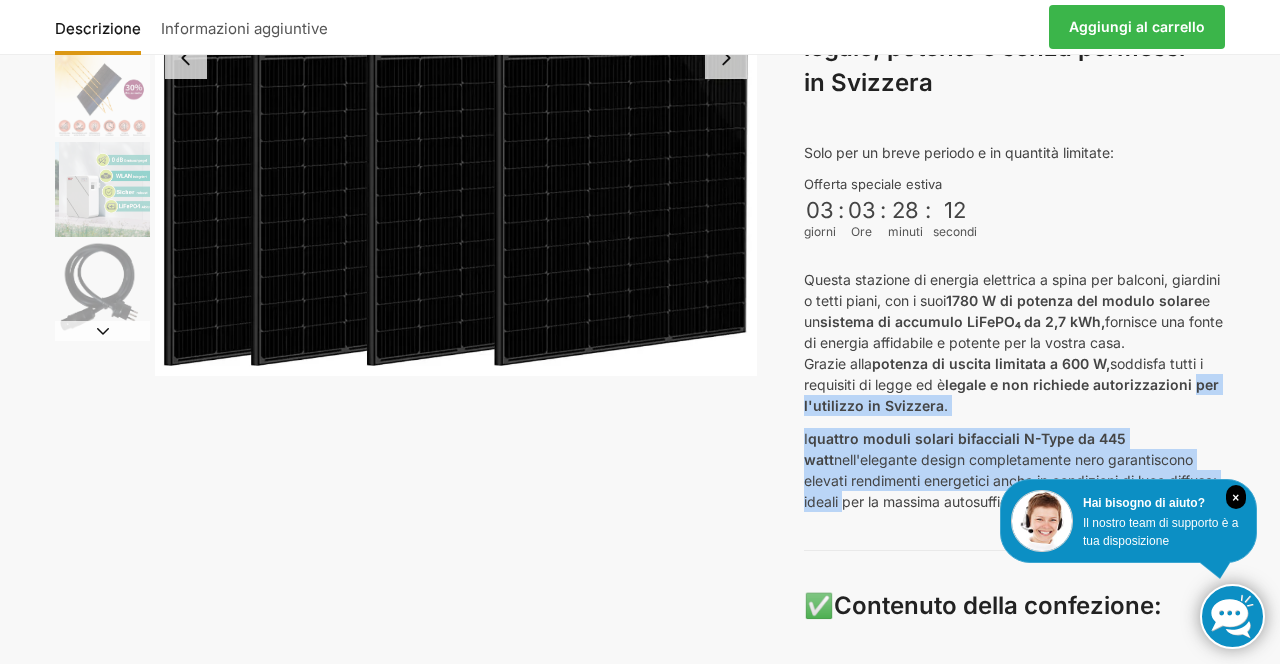 scroll, scrollTop: 418, scrollLeft: 0, axis: vertical 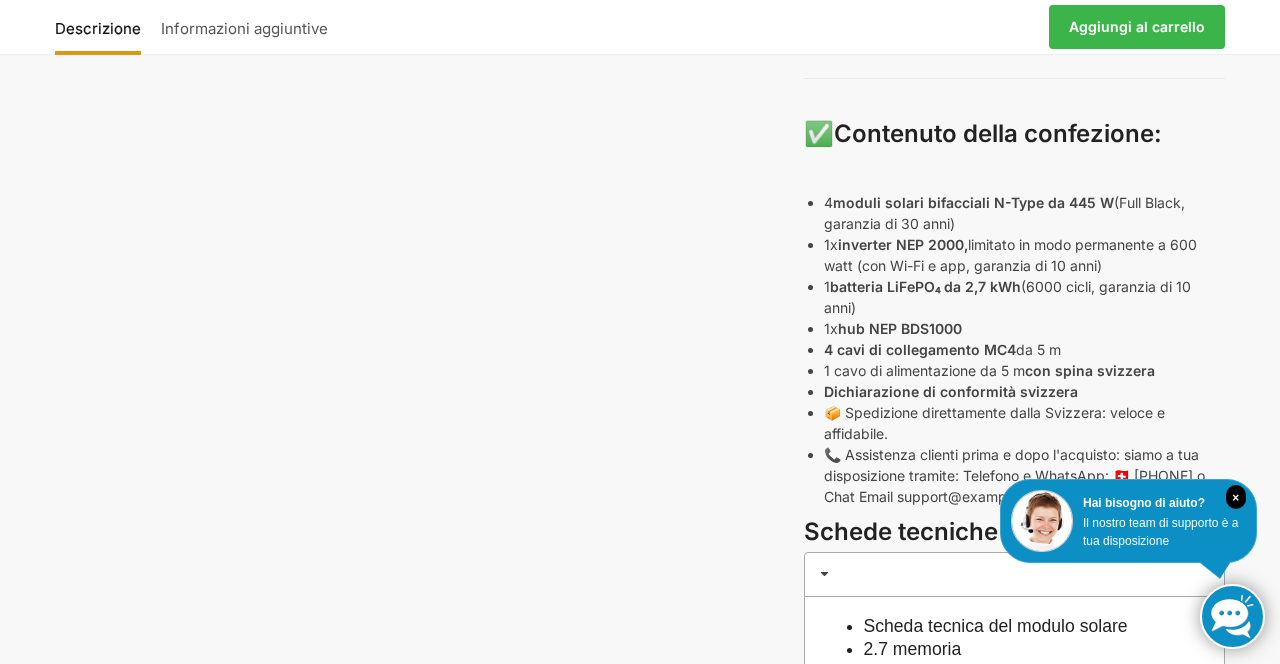 click on "Descrizione
Informazioni aggiuntive
2.499,00   CHF   Prezzo originale: 2.499,00 CHF 1.899,00  CHF Aktueller Preis ist: 1.899,00 CHF.
Aggiungi al carrello
Centrale elettrica da balcone 405/600 watt espandibile
375,00   CHF   Prezzo originale: 375,00 CHF 295,00   CHF Il prezzo attuale è: 295,00 CHF.
Impianto solare da 890/600 Watt + batteria di accumulo da 2,7 KW, nessun permesso richiesto
2.499,00   CHF   Prezzo originale: 2.499,00 CHF 1.799,00   CHF Il prezzo attuale è: 1.799,00 CHF.
Offerta! Mega centrale elettrica da balcone da 1780 watt con accumulo da 2,7 kWh 2.499,00   CHF   Prezzo originale: 2.499,00 CHF 1.899,00   CHF Il prezzo attuale è: 1.899,00 CHF.
-24%
IVA inclusa dell'8,1% Mega centrale elettrica plug-in: legale, potente e senza permessi in Svizzera   03 giorni : 03" at bounding box center (640, 92) 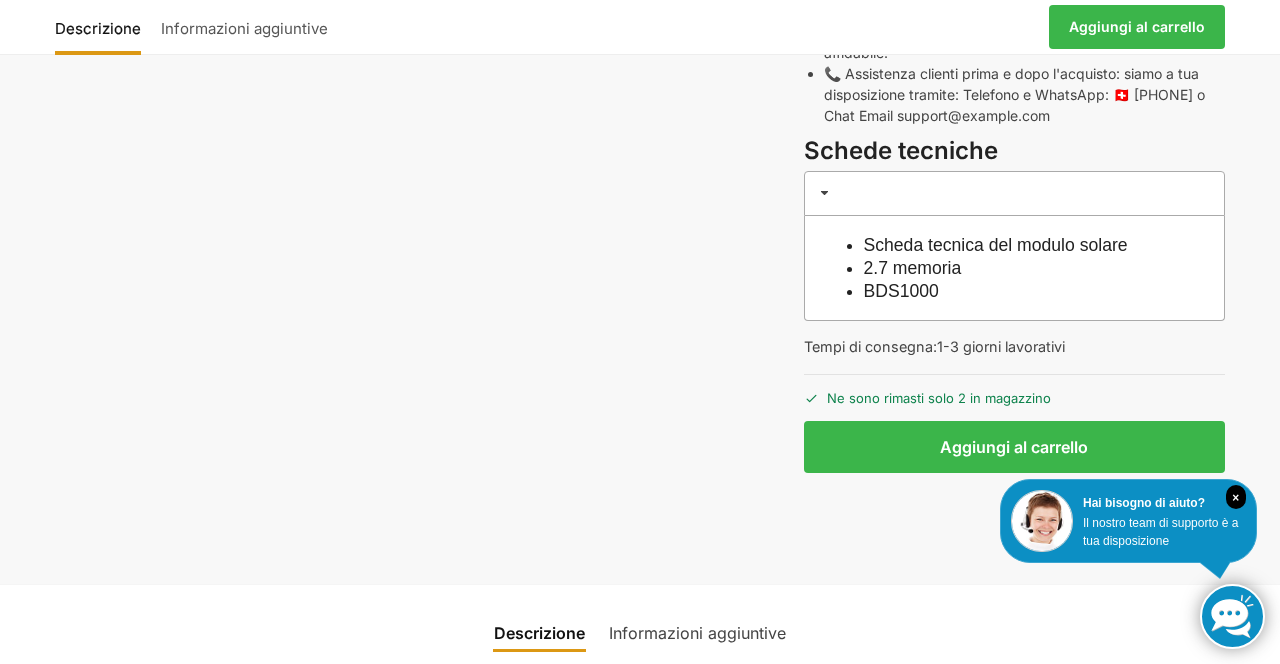 scroll, scrollTop: 1259, scrollLeft: 0, axis: vertical 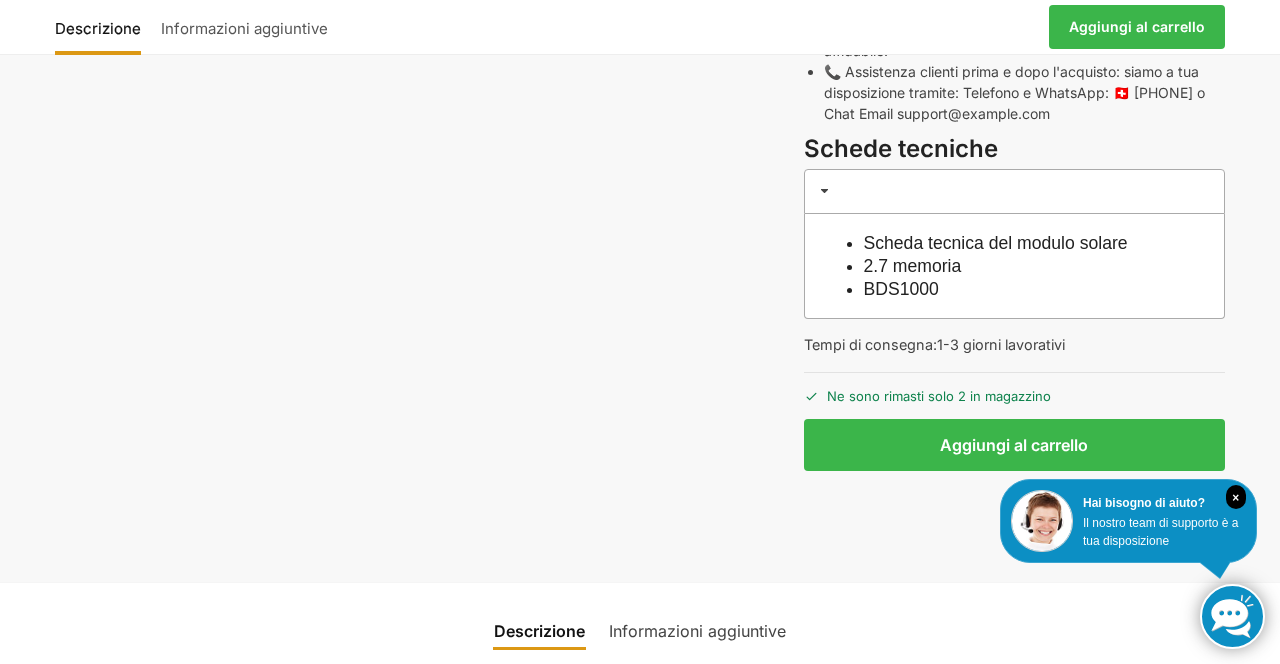 click on "Scheda tecnica del modulo solare" at bounding box center (996, 243) 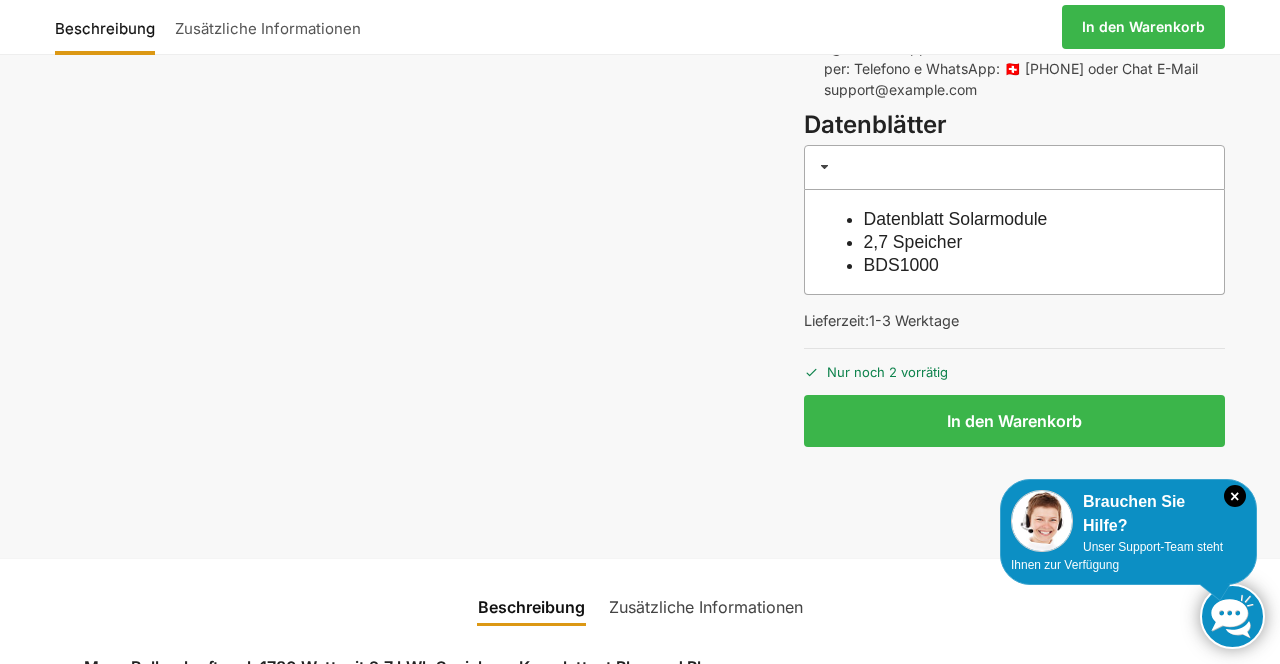 scroll, scrollTop: 1323, scrollLeft: 0, axis: vertical 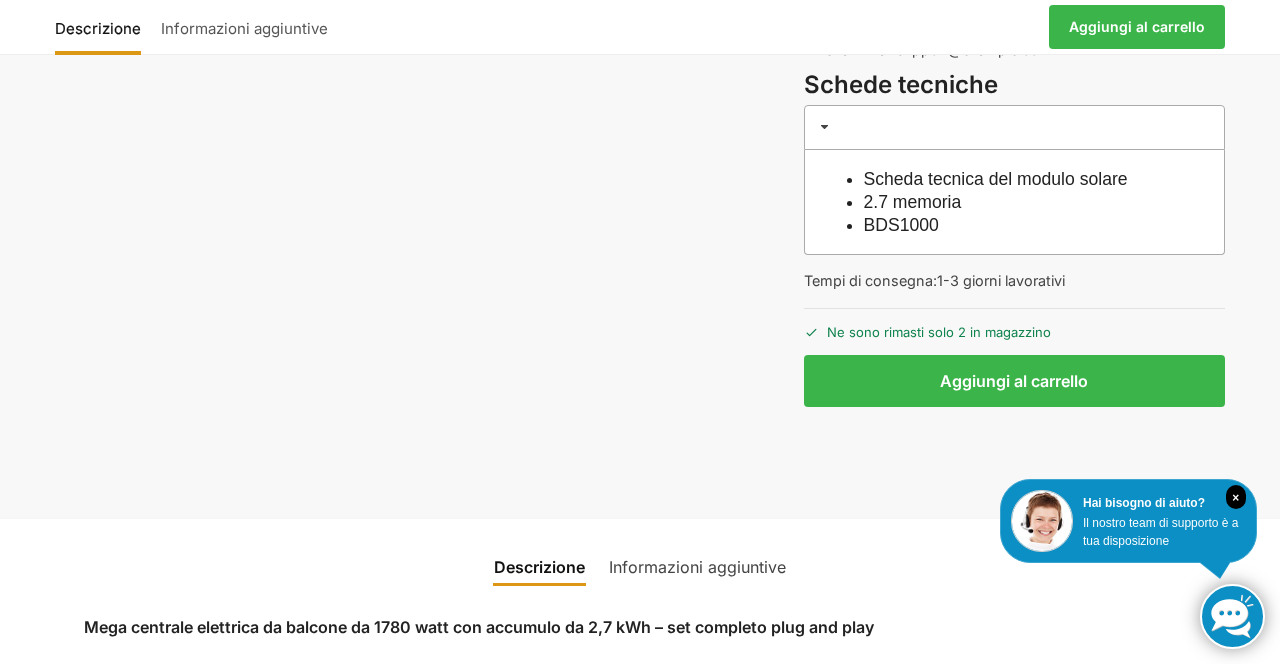 click on "2.7 memoria" at bounding box center [1025, 202] 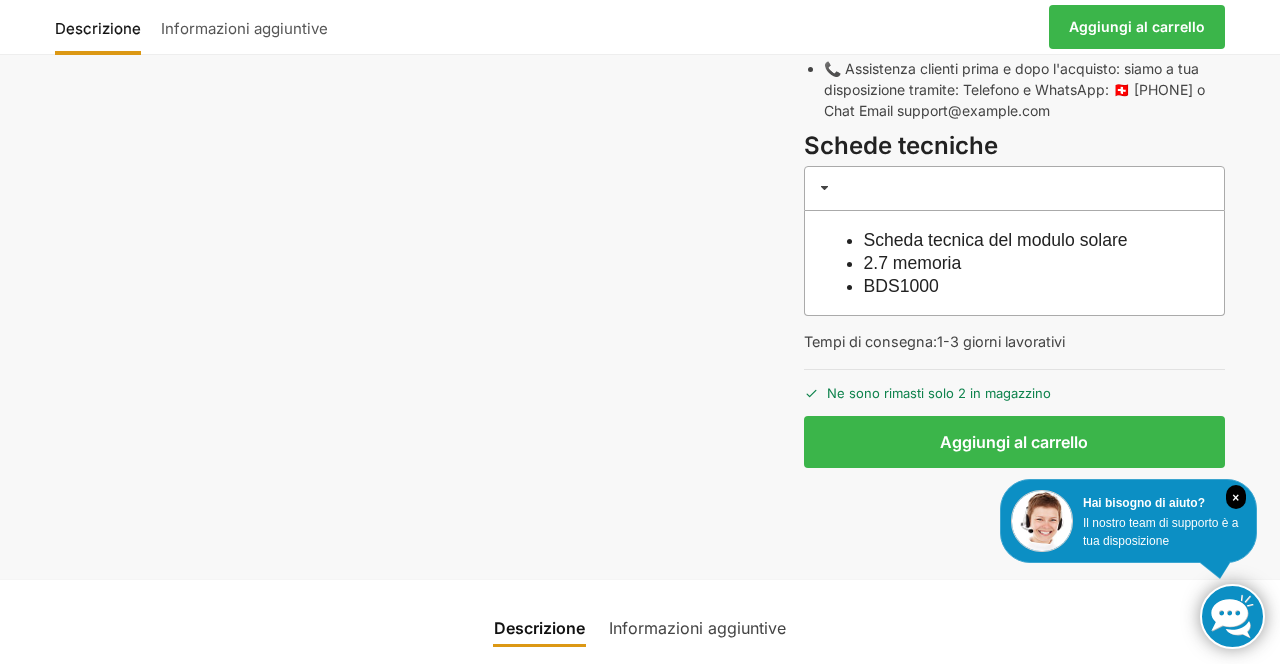 scroll, scrollTop: 1323, scrollLeft: 0, axis: vertical 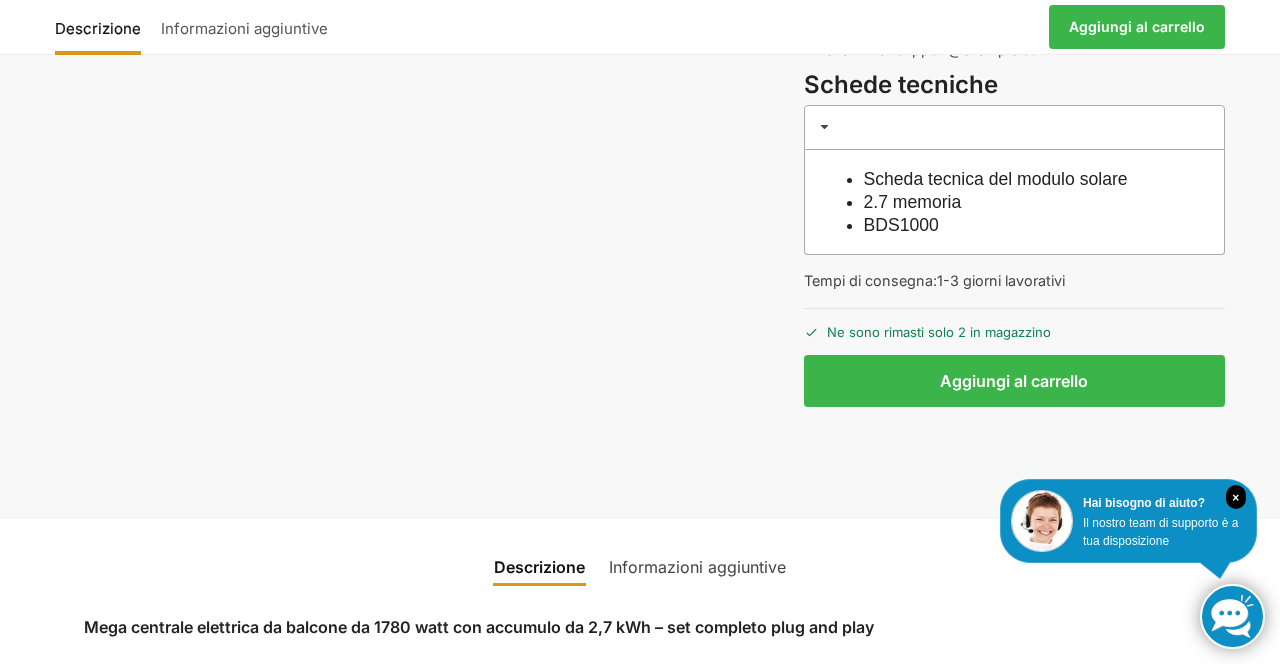 click on "BDS1000" at bounding box center (1025, 225) 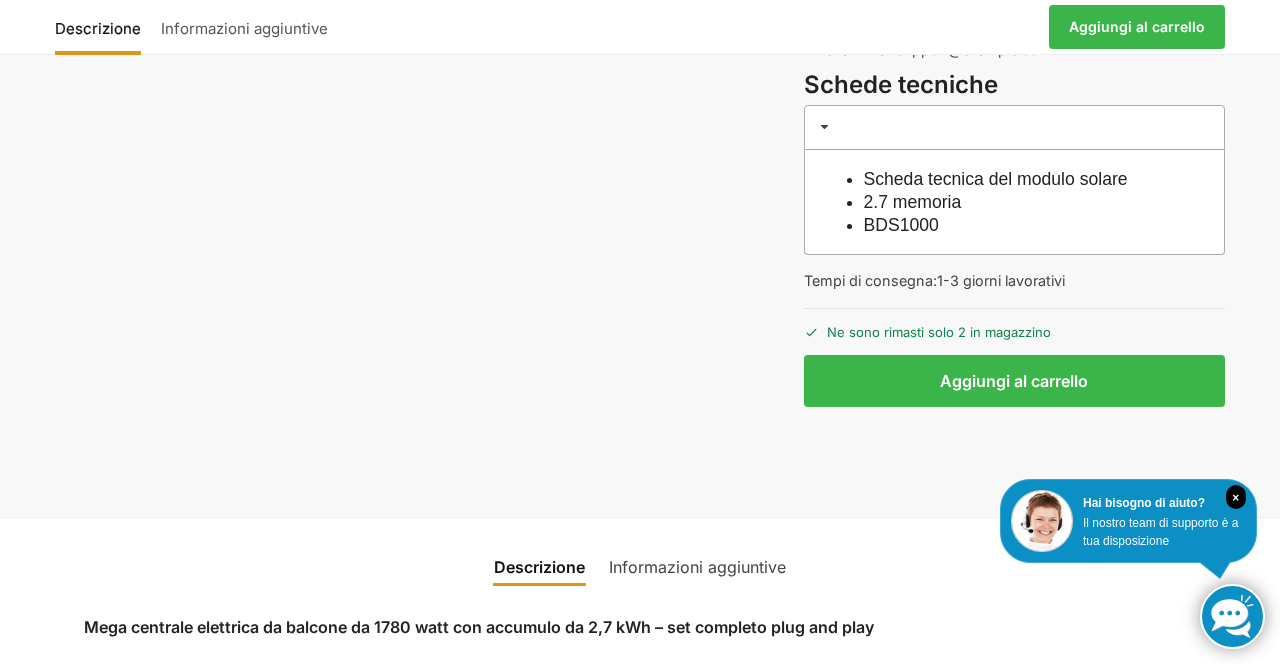 click on "BDS1000" at bounding box center [901, 225] 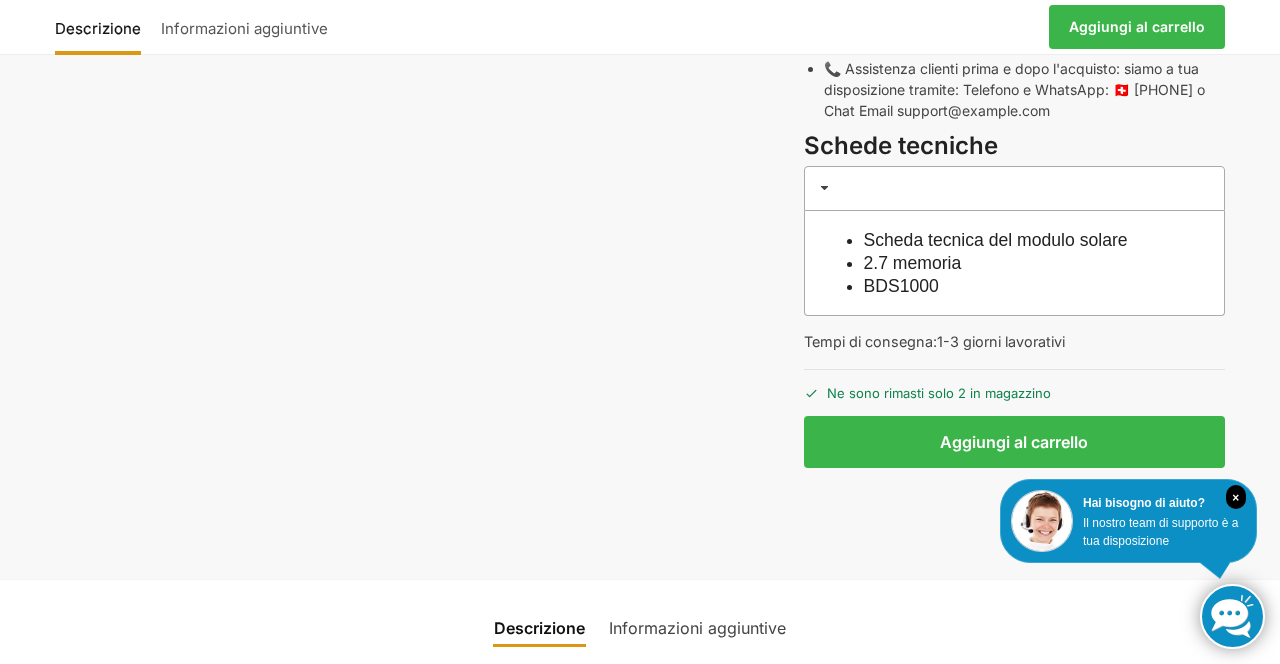 scroll, scrollTop: 1323, scrollLeft: 0, axis: vertical 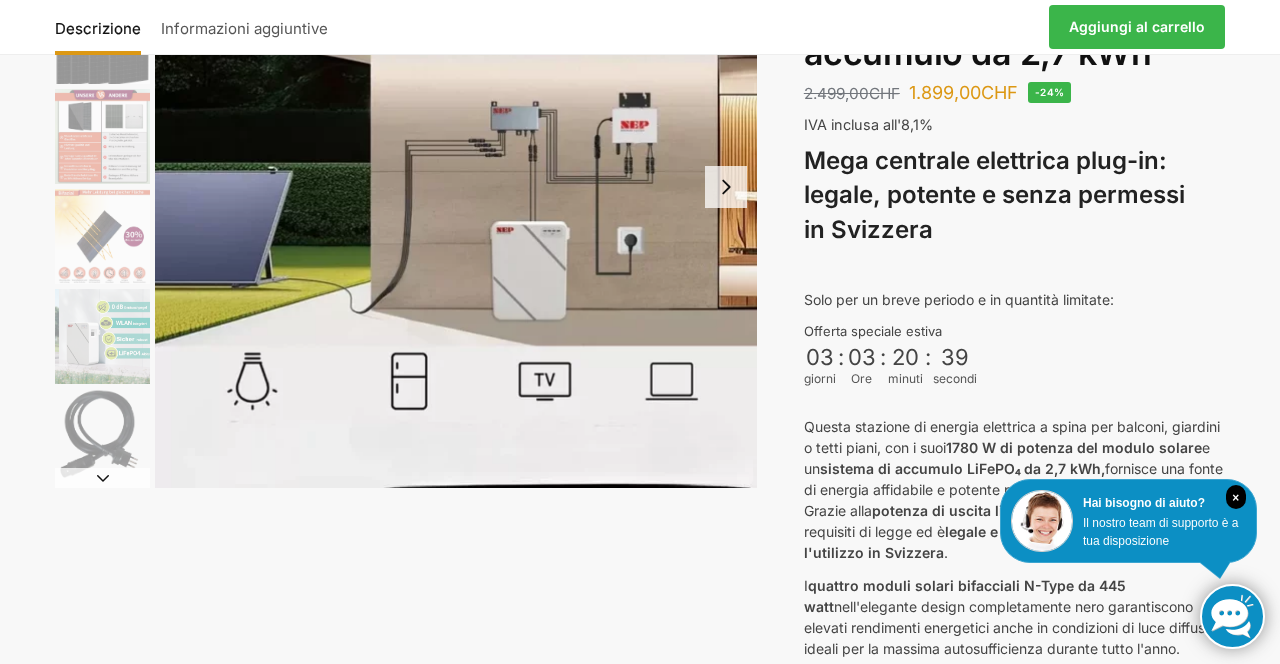 click on "Descrizione
Informazioni aggiuntive
2.499,00   CHF   Prezzo originale: 2.499,00 CHF 1.899,00   CHF Il prezzo attuale è: 1.899,00 CHF.
Aggiungi al carrello
Centrale elettrica da balcone 405/600 watt espandibile
375,00   CHF   Prezzo originale: 375,00 CHF 295,00   CHF Il prezzo attuale è: 295,00 CHF.
Impianto solare da 890/600 Watt + batteria di accumulo da 2,7 KW, nessun permesso richiesto
2.499,00   CHF   Prezzo originale: 2.499,00 CHF 1.799,00   CHF Il prezzo attuale è: 1.799,00 CHF.
Offerta! Mega centrale elettrica da balcone da 1780 watt con accumulo da 2,7 kWh 2.499,00   CHF   Prezzo originale: 2.499,00 CHF 1.899,00   CHF Il prezzo attuale è: 1.899,00 CHF.
-24%
IVA inclusa all'8,1% Mega centrale elettrica plug-in: legale, potente e senza permessi in Svizzera   03 giorni : 03 :" at bounding box center (640, 711) 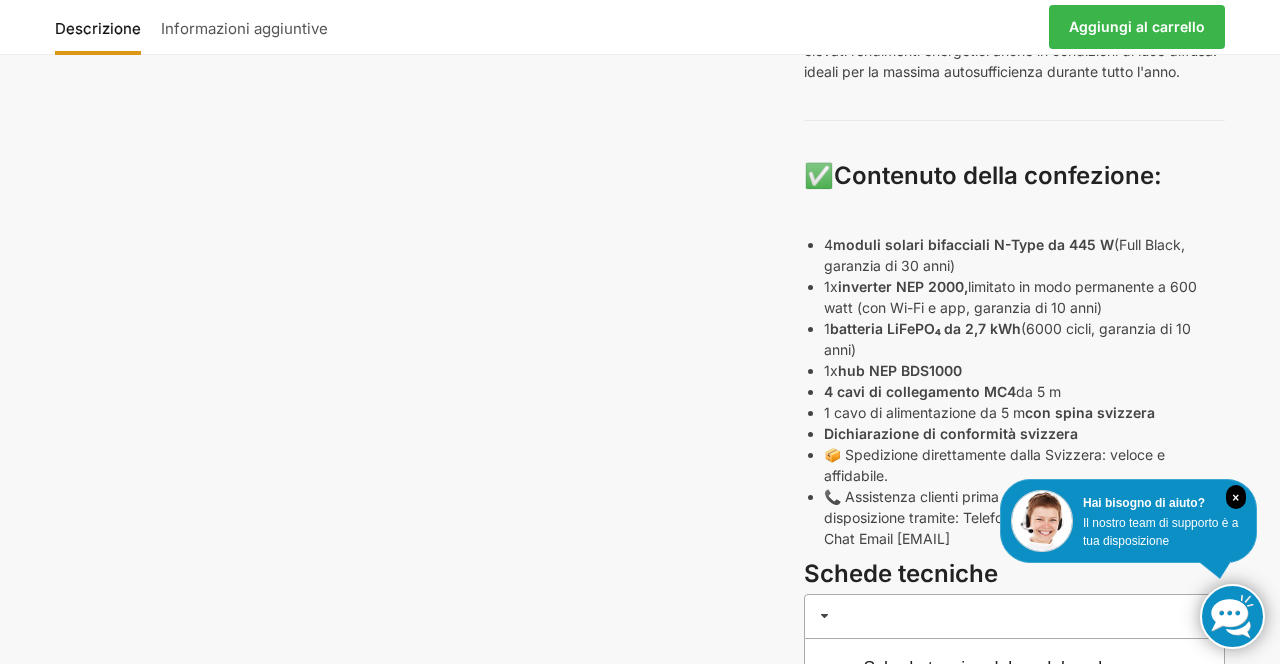 scroll, scrollTop: 832, scrollLeft: 0, axis: vertical 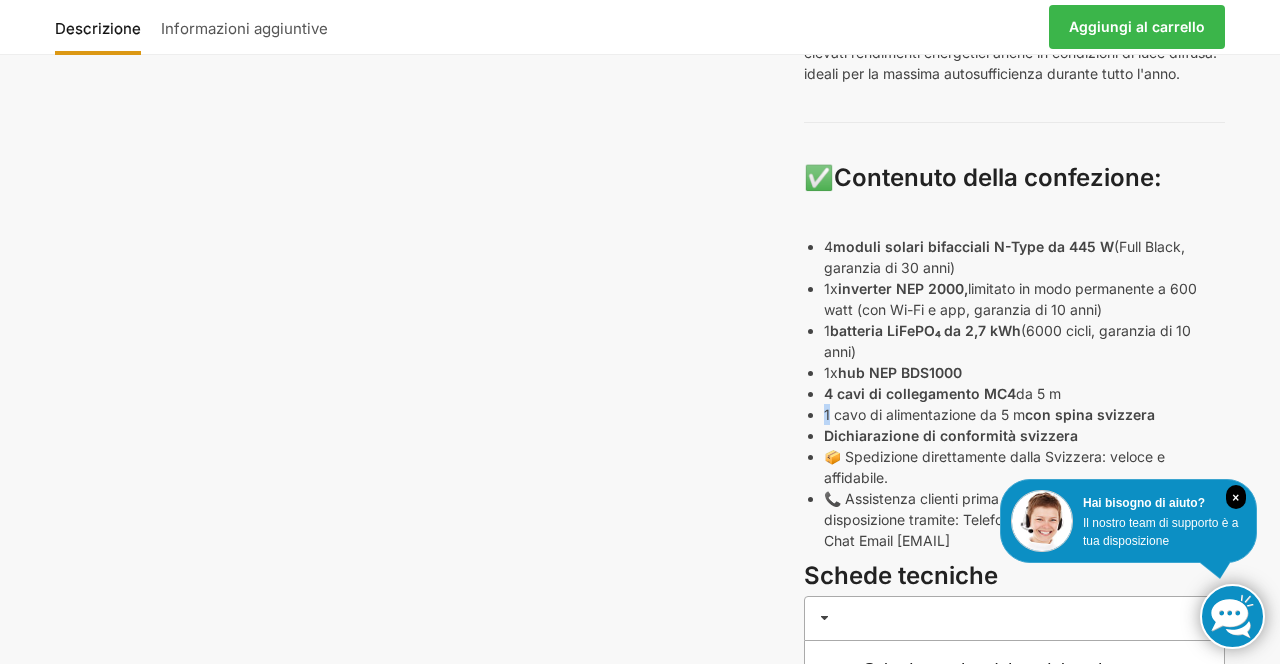 click on "Descrizione
Informazioni aggiuntive
2.499,00   CHF   Prezzo originale: 2.499,00 CHF 1.899,00   CHF Il prezzo attuale è: 1.899,00 CHF.
Aggiungi al carrello
Centrale elettrica da balcone 405/600 watt espandibile
375,00   CHF   Prezzo originale: 375,00 CHF 295,00   CHF Il prezzo attuale è: 295,00 CHF.
Impianto solare da 890/600 Watt + batteria di accumulo da 2,7 KW, nessun permesso richiesto
2.499,00   CHF   Prezzo originale: 2.499,00 CHF 1.799,00   CHF Il prezzo attuale è: 1.799,00 CHF.
Offerta! Mega centrale elettrica da balcone da 1780 watt con accumulo da 2,7 kWh 2.499,00   CHF   Prezzo originale: 2.499,00 CHF 1.899,00   CHF Il prezzo attuale è: 1.899,00 CHF.
-24%
IVA inclusa all'8,1% Mega centrale elettrica plug-in: legale, potente e senza permessi in Svizzera   03 giorni : 03 :" at bounding box center (640, 136) 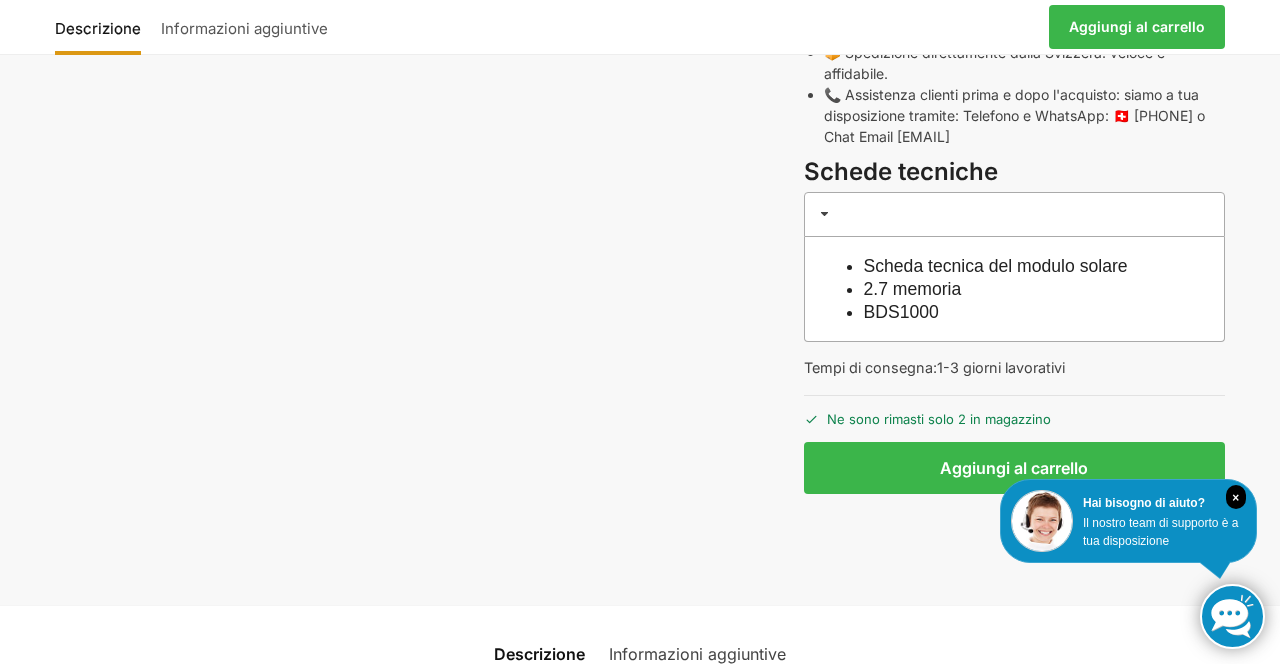 scroll, scrollTop: 1230, scrollLeft: 0, axis: vertical 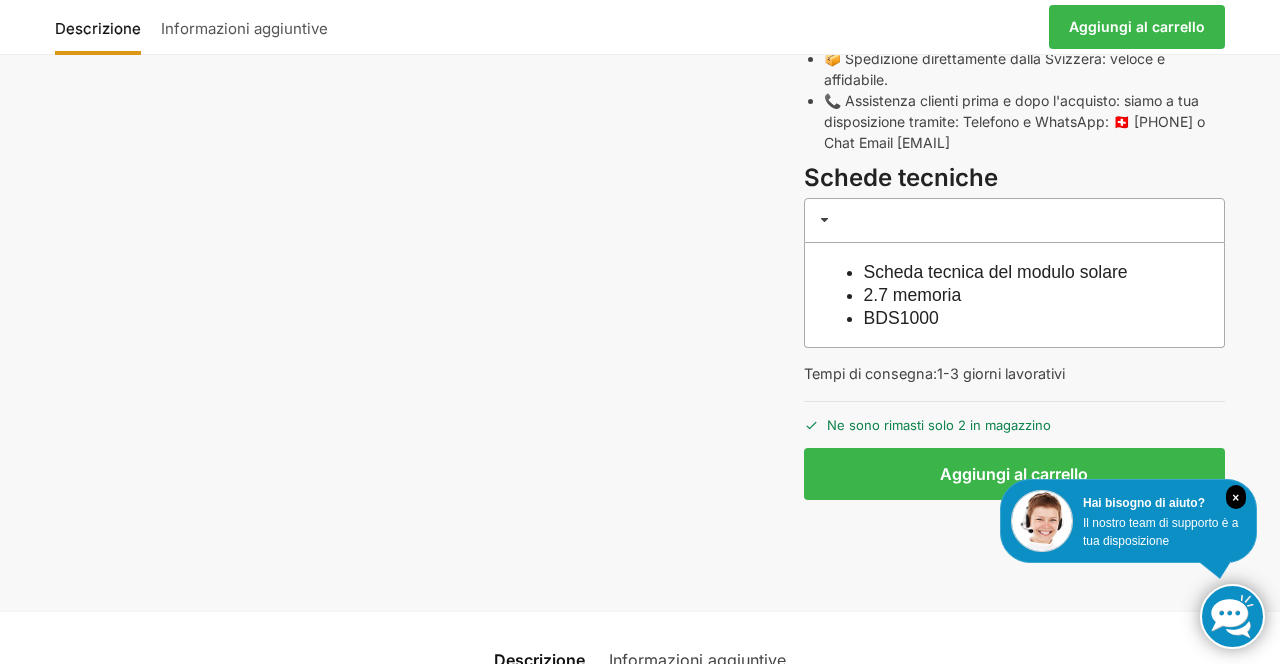 click on "Descrizione
Informazioni aggiuntive
2.499,00   CHF   Prezzo originale: 2.499,00 CHF 1.899,00   CHF Il prezzo attuale è: 1.899,00 CHF.
Aggiungi al carrello
Centrale elettrica da balcone 405/600 watt espandibile
375,00   CHF   Prezzo originale: 375,00 CHF 295,00   CHF Il prezzo attuale è: 295,00 CHF.
Impianto solare da 890/600 Watt + batteria di accumulo da 2,7 KW, nessun permesso richiesto
2.499,00   CHF   Prezzo originale: 2.499,00 CHF 1.799,00   CHF Il prezzo attuale è: 1.799,00 CHF.
Offerta! Mega centrale elettrica da balcone da 1780 watt con accumulo da 2,7 kWh 2.499,00   CHF   Prezzo originale: 2.499,00 CHF 1.899,00   CHF Il prezzo attuale è: 1.899,00 CHF.
-24%
IVA inclusa all'8,1% Mega centrale elettrica plug-in: legale, potente e senza permessi in Svizzera   03 giorni : 03 :" at bounding box center (640, 954) 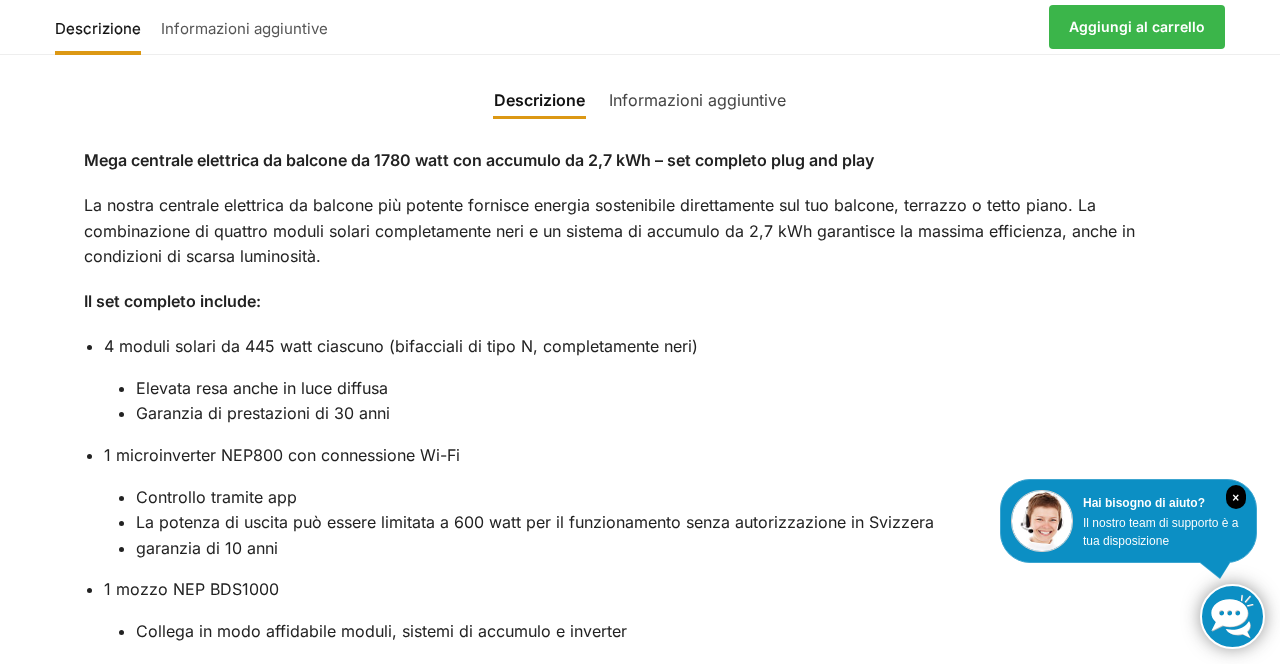 scroll, scrollTop: 1791, scrollLeft: 0, axis: vertical 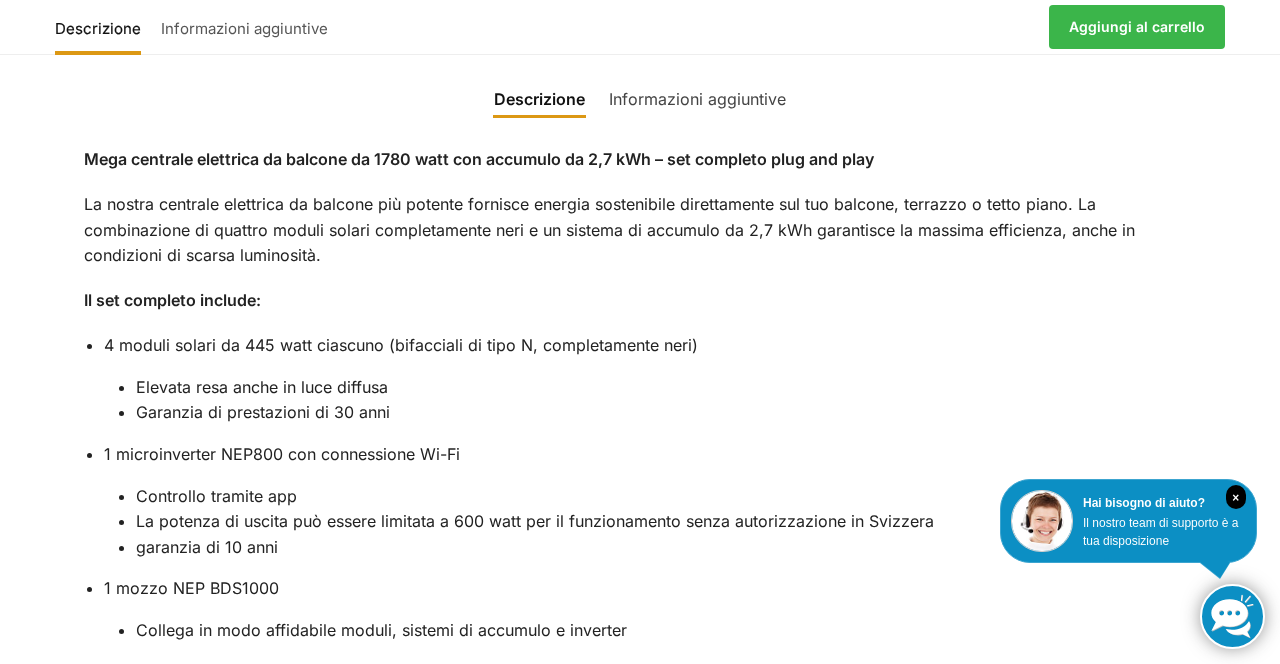 click on "Descrizione
Informazioni aggiuntive" at bounding box center [640, 87] 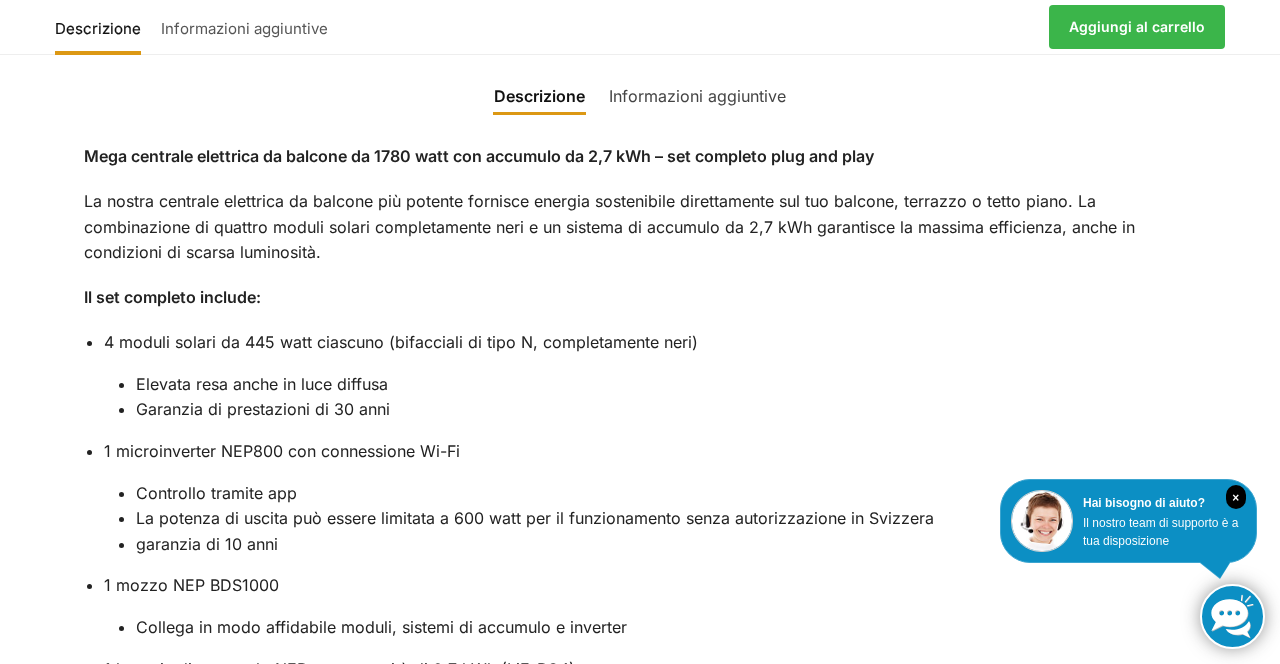 scroll, scrollTop: 1805, scrollLeft: 0, axis: vertical 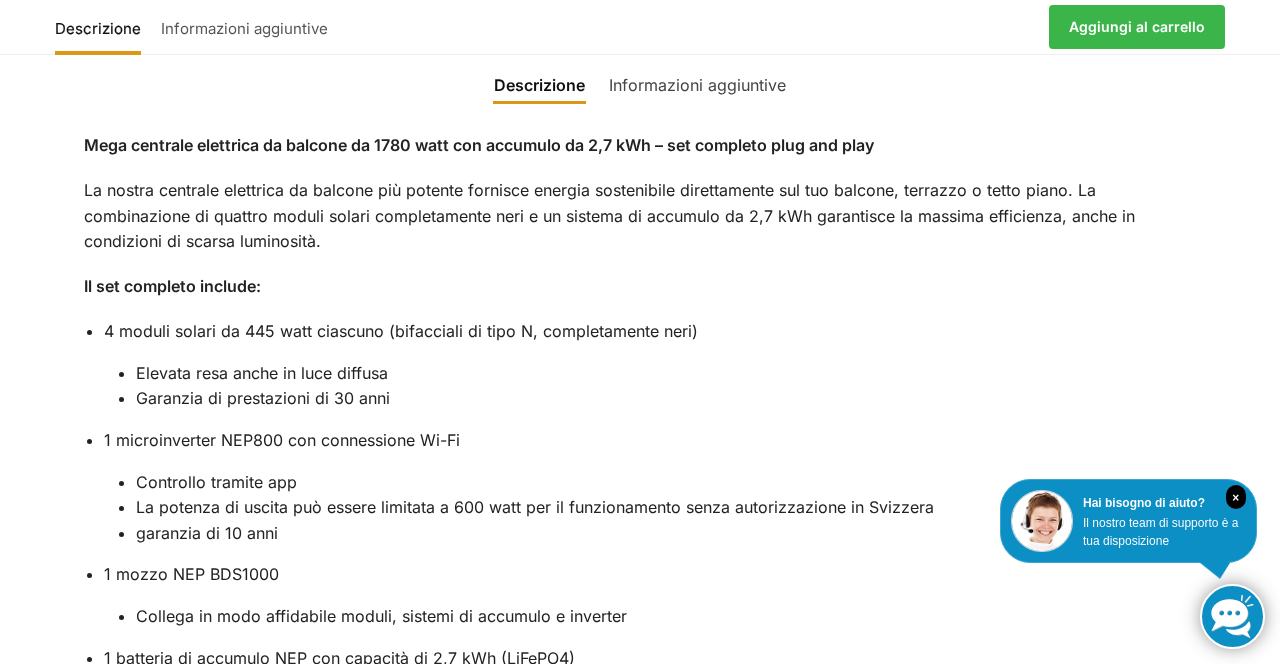 click on "Garanzia di prestazioni di 30 anni" at bounding box center [666, 399] 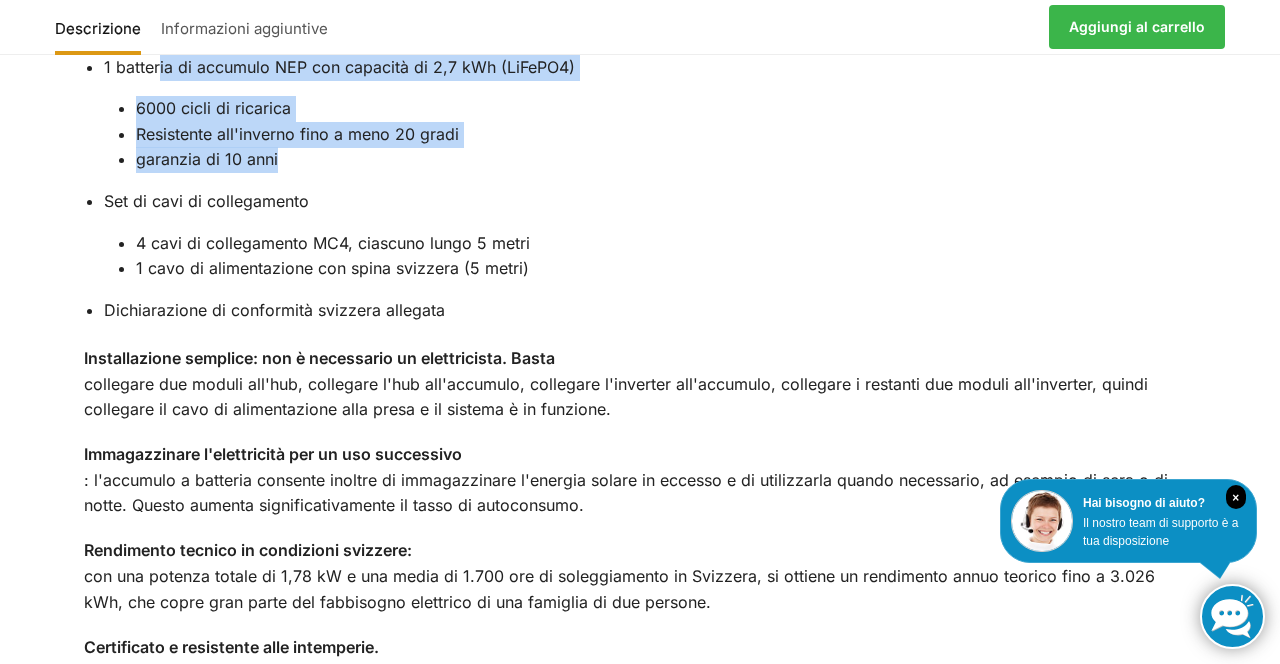 scroll, scrollTop: 2404, scrollLeft: 0, axis: vertical 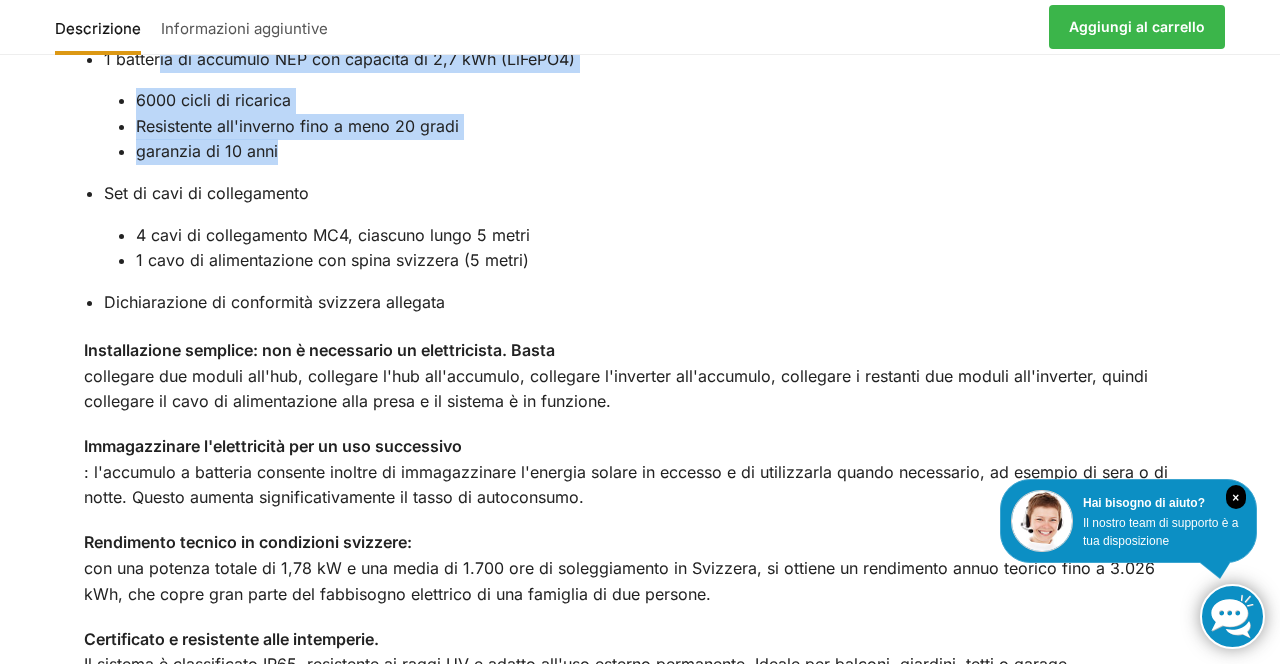 click on "Descrizione
Informazioni aggiuntive					 Mega centrale elettrica da balcone da 1780 watt con accumulo da 2,7 kWh – set completo plug and play La nostra centrale elettrica da balcone più potente fornisce energia sostenibile direttamente sul tuo balcone, terrazzo o tetto piano. La combinazione di quattro moduli solari completamente neri e un sistema di accumulo da 2,7 kWh garantisce la massima efficienza, anche in condizioni di scarsa luminosità. Il set completo include: 4 moduli solari da 445 watt ciascuno (bifacciali di tipo N, completamente neri) Elevata resa anche in luce diffusa Garanzia di prestazioni di 30 anni 1 microinverter NEP800 con connessione Wi-Fi Controllo tramite app La potenza di uscita può essere limitata a 600 watt per il funzionamento senza autorizzazione in Svizzera garanzia di 10 anni 1 mozzo NEP BDS1000 Collega in modo affidabile moduli, sistemi di accumulo e inverter 1 batteria di accumulo NEP con capacità di 2,7 kWh (LiFePO4) 6000 cicli di ricarica garanzia di 10 anni" at bounding box center [640, 271] 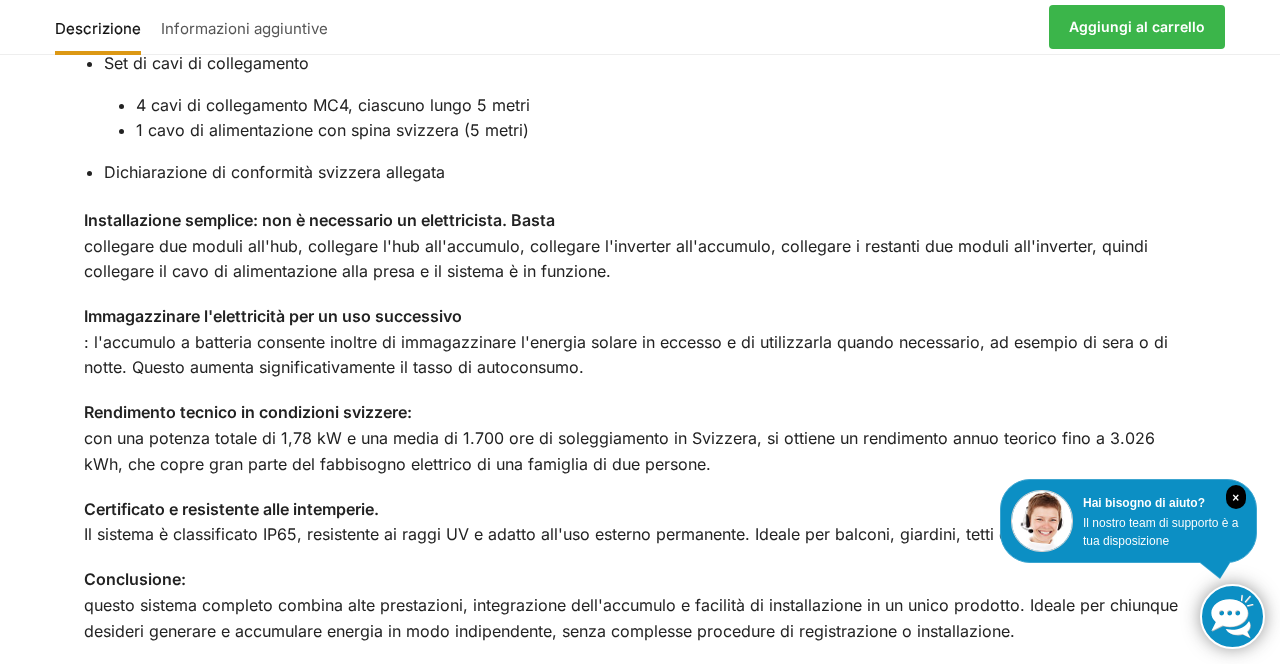 scroll, scrollTop: 2525, scrollLeft: 0, axis: vertical 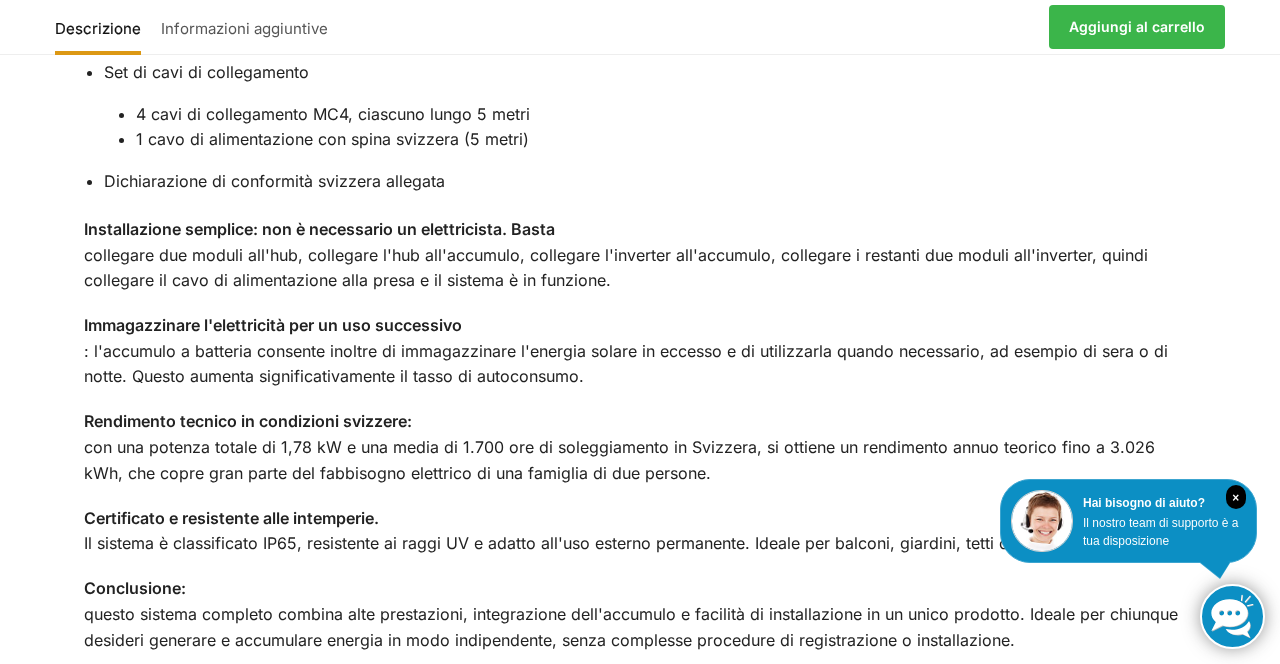 click on "Descrizione
Informazioni aggiuntive					 Mega centrale elettrica da balcone da 1780 watt con accumulo da 2,7 kWh – set completo plug and play La nostra centrale elettrica da balcone più potente fornisce energia sostenibile direttamente sul tuo balcone, terrazzo o tetto piano. La combinazione di quattro moduli solari completamente neri e un sistema di accumulo da 2,7 kWh garantisce la massima efficienza, anche in condizioni di scarsa luminosità. Il set completo include: 4 moduli solari da 445 watt ciascuno (bifacciali di tipo N, completamente neri) Elevata resa anche in luce diffusa Garanzia di prestazioni di 30 anni 1 microinverter NEP800 con connessione Wi-Fi Controllo tramite app La potenza di uscita può essere limitata a 600 watt per il funzionamento senza autorizzazione in Svizzera garanzia di 10 anni 1 mozzo NEP BDS1000 Collega in modo affidabile moduli, sistemi di accumulo e inverter 1 batteria di accumulo NEP con capacità di 2,7 kWh (LiFePO4) 6000 cicli di ricarica garanzia di 10 anni" at bounding box center [640, 150] 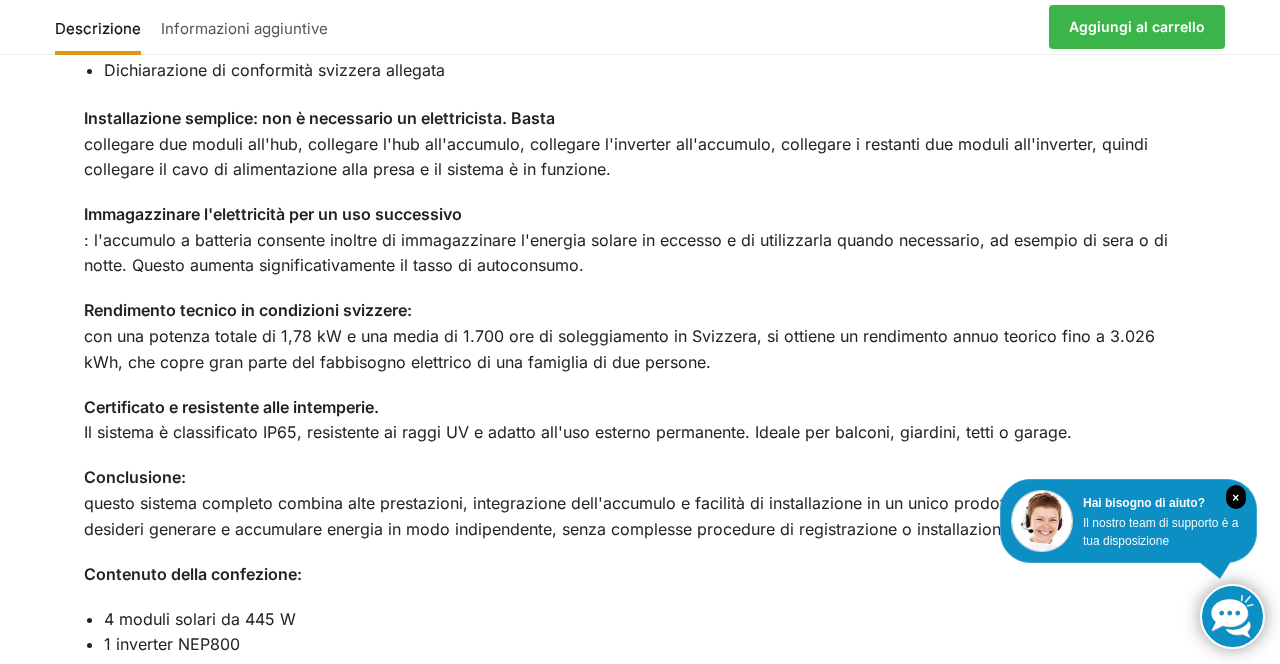 scroll, scrollTop: 2634, scrollLeft: 0, axis: vertical 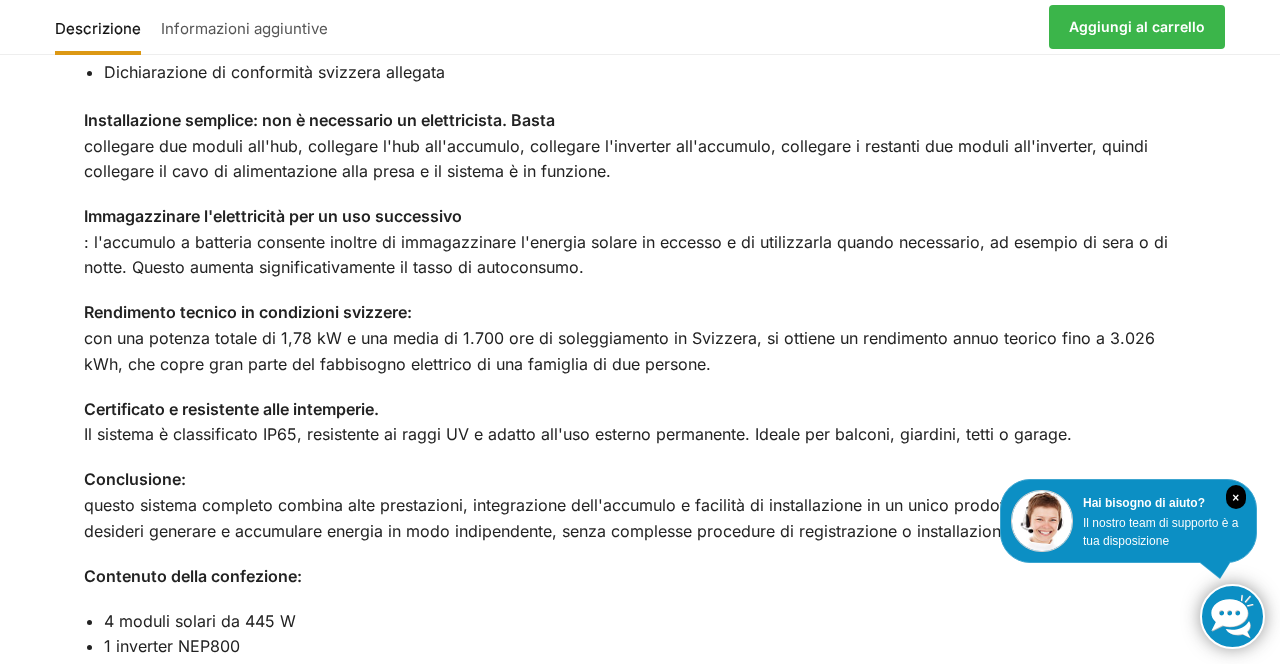 click on "Mega centrale elettrica da balcone da 1780 watt con accumulo da 2,7 kWh – set completo plug and play La nostra centrale elettrica da balcone più potente fornisce energia sostenibile direttamente sul tuo balcone, terrazzo o tetto piano. La combinazione di quattro moduli solari completamente neri e un sistema di accumulo da 2,7 kWh garantisce la massima efficienza, anche in condizioni di scarsa luminosità. Il set completo include: 4 moduli solari da 445 watt ciascuno (bifacciali di tipo N, completamente neri) Elevata resa anche in luce diffusa Garanzia di prestazioni di 30 anni 1 microinverter NEP800 con connessione Wi-Fi Controllo tramite app La potenza di uscita può essere limitata a 600 watt per il funzionamento senza autorizzazione in Svizzera garanzia di 10 anni 1 mozzo NEP BDS1000 Collega in modo affidabile moduli, sistemi di accumulo e inverter 1 batteria di accumulo NEP con capacità di 2,7 kWh (LiFePO4) 6000 cicli di ricarica Resistente all'inverno fino a meno 20 gradi garanzia di 10 anni" at bounding box center (640, 57) 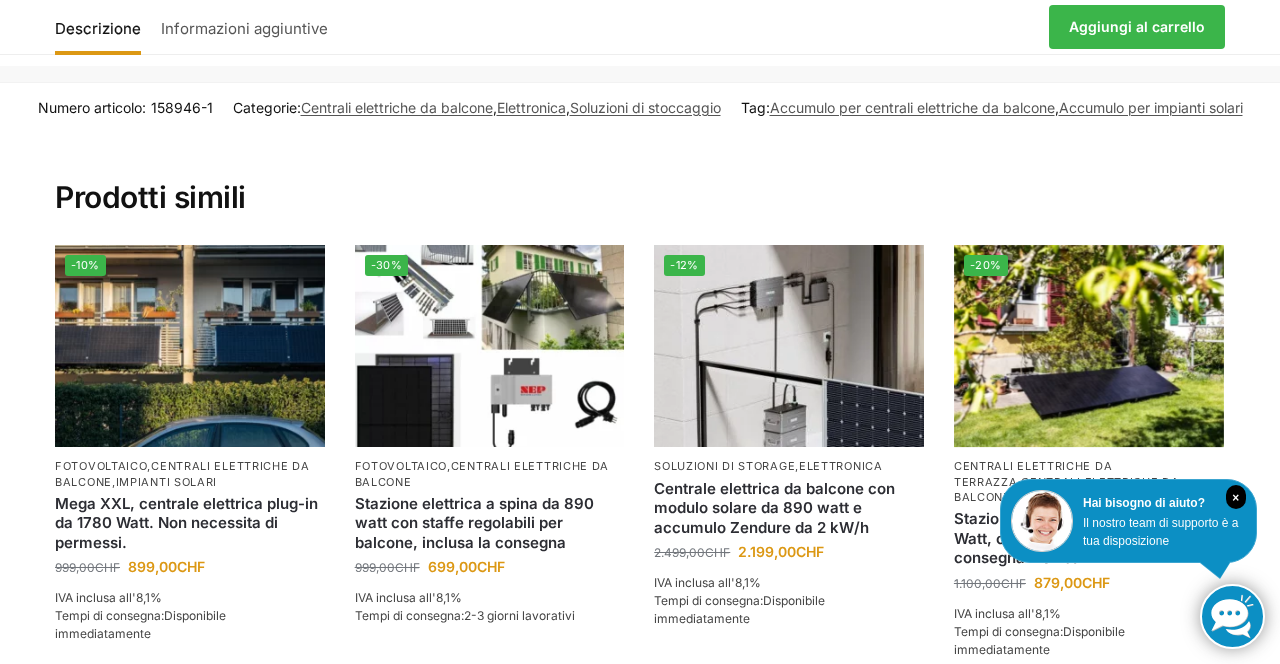 scroll, scrollTop: 3444, scrollLeft: 0, axis: vertical 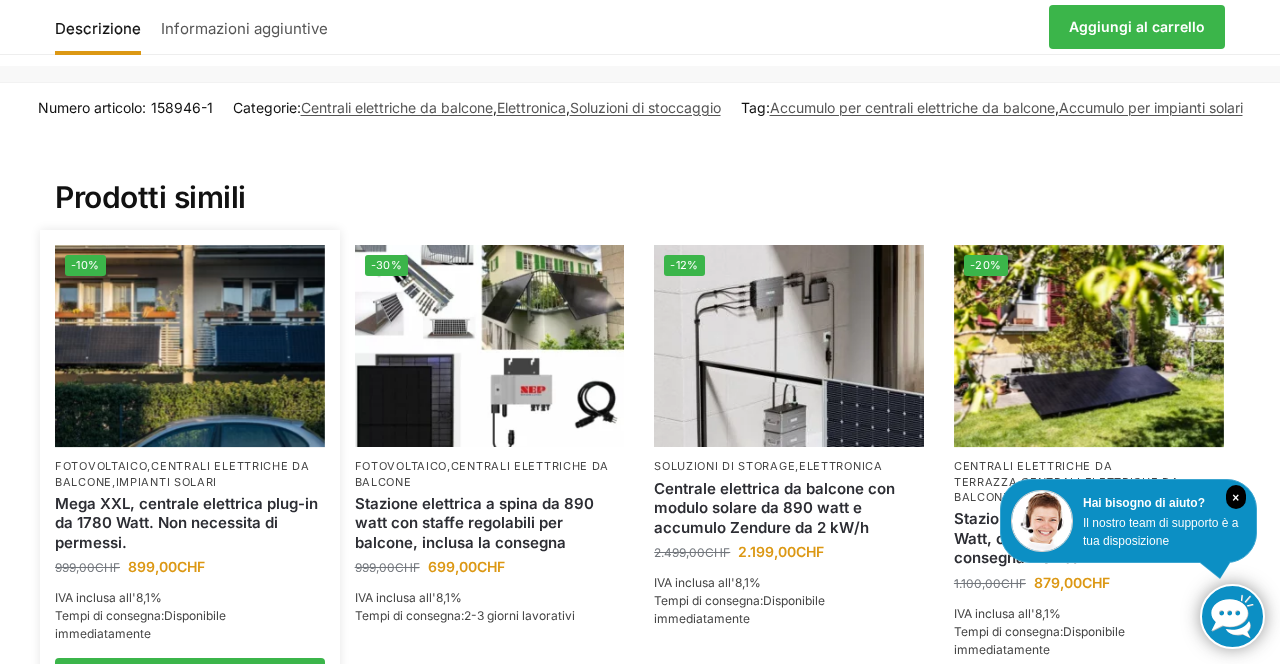 click on "centrali elettriche da balcone" at bounding box center (182, 473) 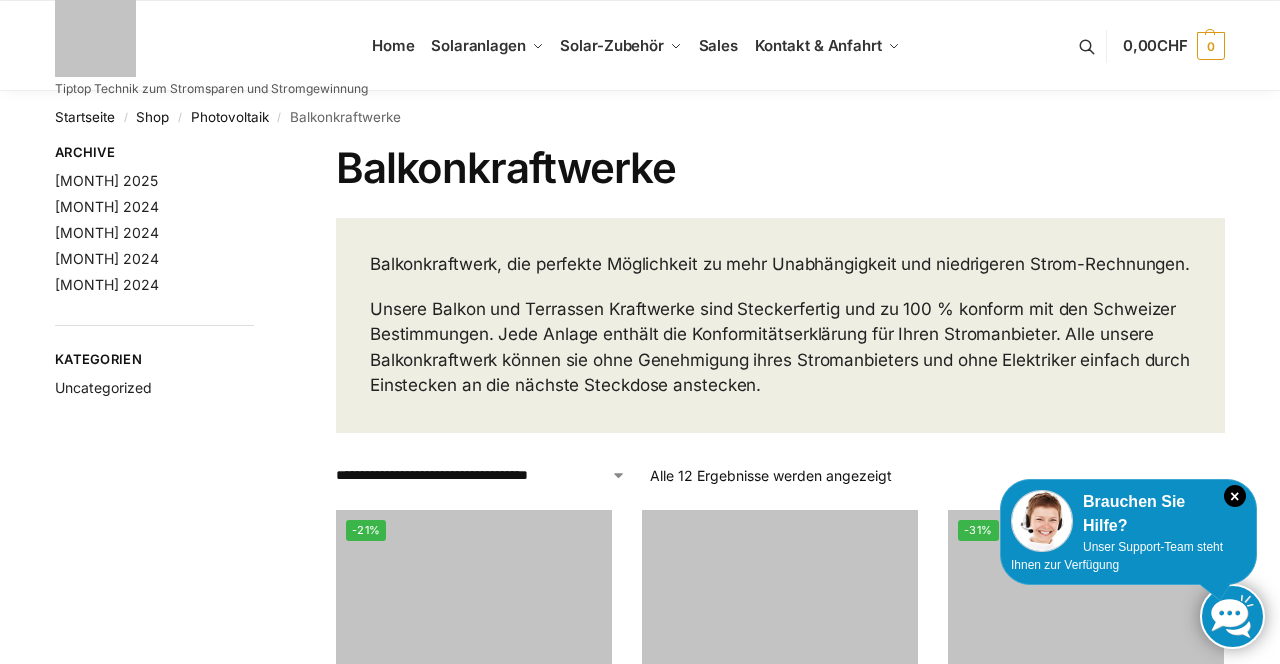scroll, scrollTop: 0, scrollLeft: 0, axis: both 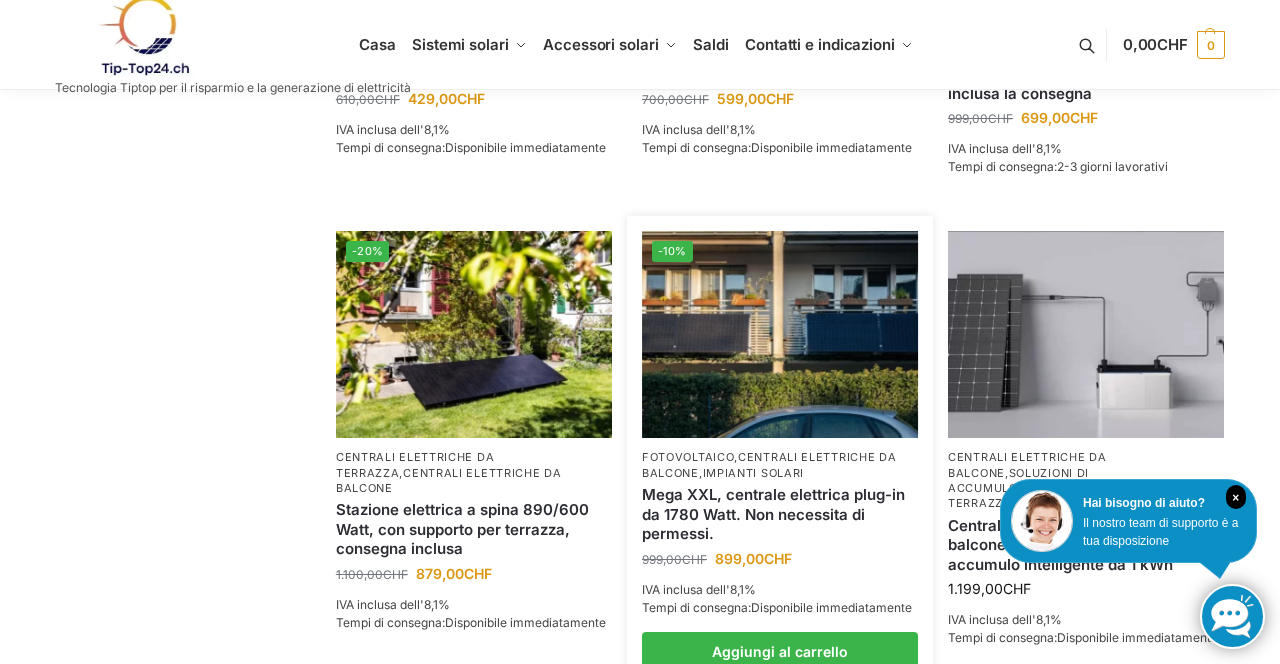 click at bounding box center [780, 334] 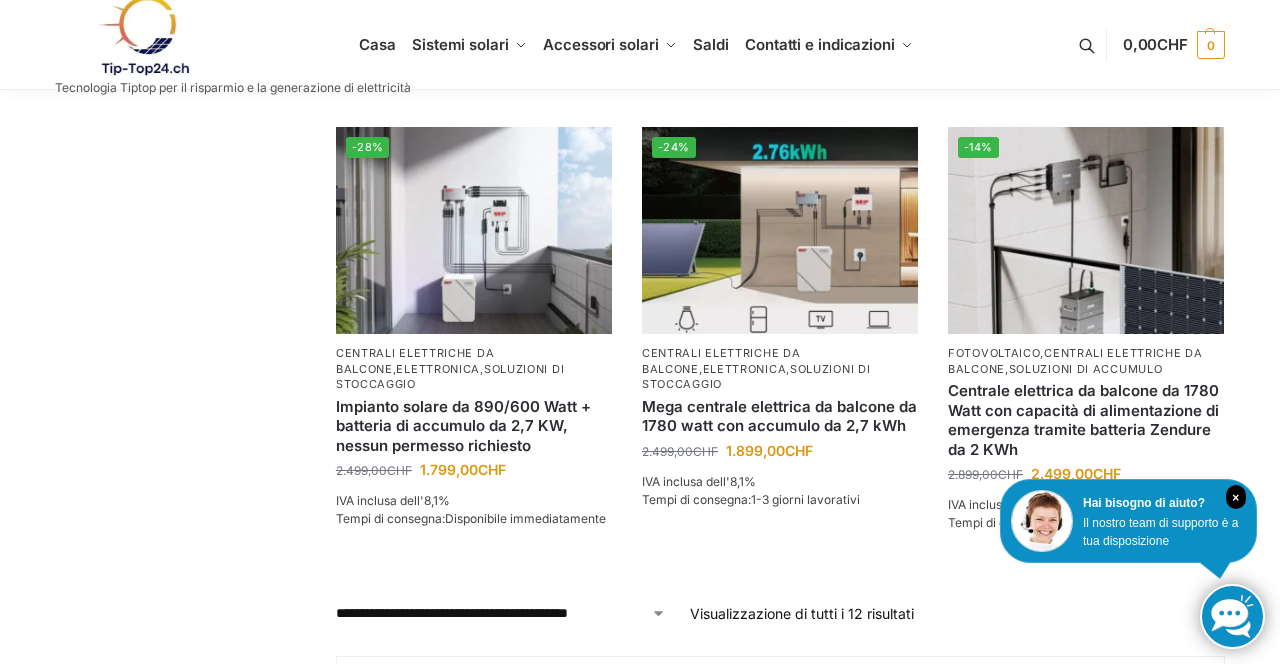 scroll, scrollTop: 1800, scrollLeft: 0, axis: vertical 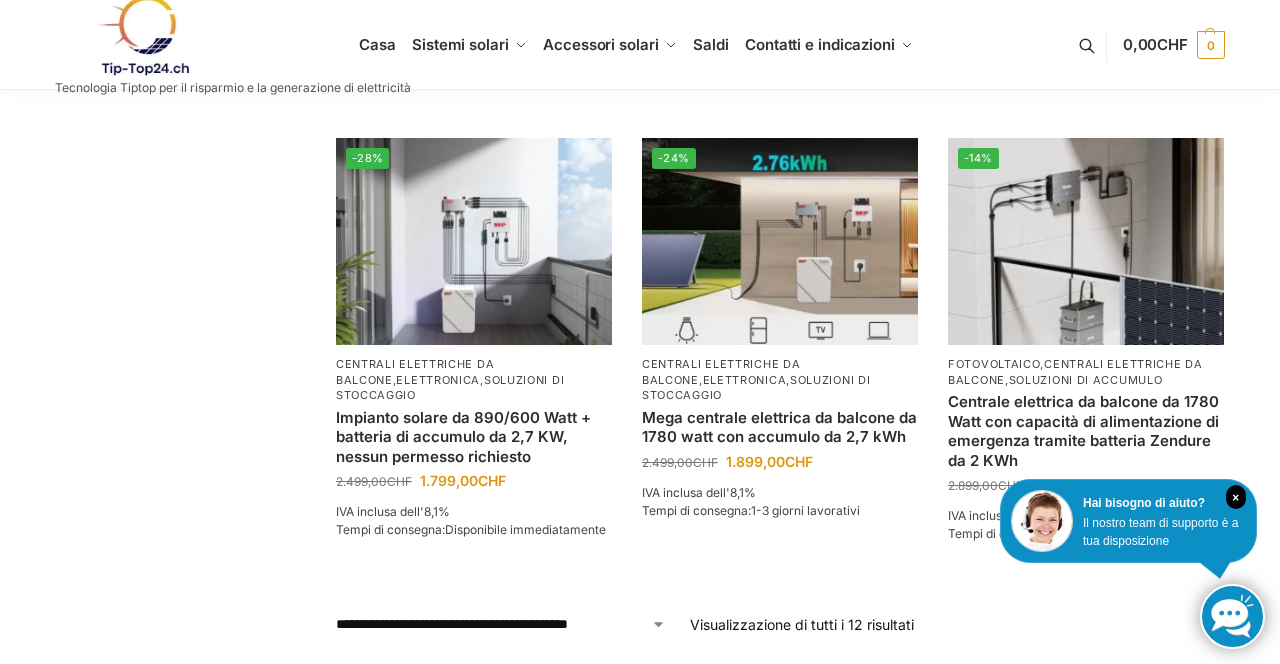 click on "Casa Sistemi solari Centrali elettriche da balcone   Set completi con staffe per balcone, parete, terrazza, giardino   Set completi tetto, tetto piano   Centrali elettriche da balcone con soluzioni di accumulo   Accessori solari connettore del cavo   Parentesi   Saldi Contatti e indicazioni Domande frequenti   Blog solare" at bounding box center (640, 45) 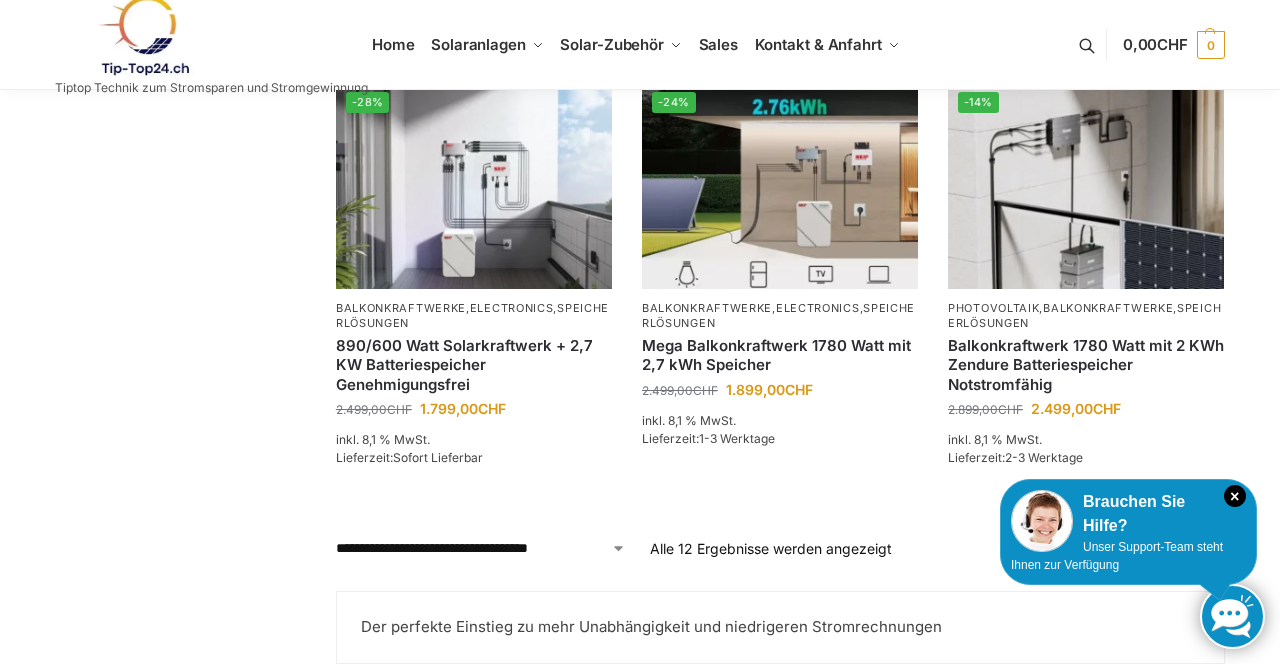 scroll, scrollTop: 1788, scrollLeft: 0, axis: vertical 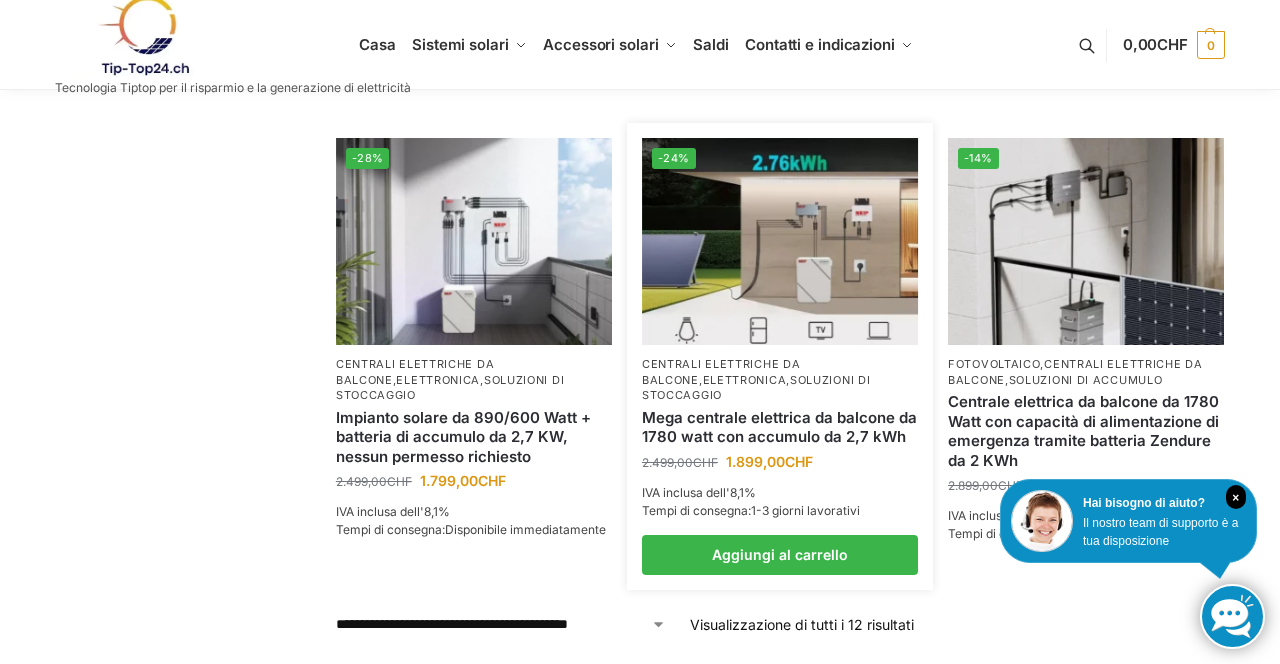 click at bounding box center (780, 241) 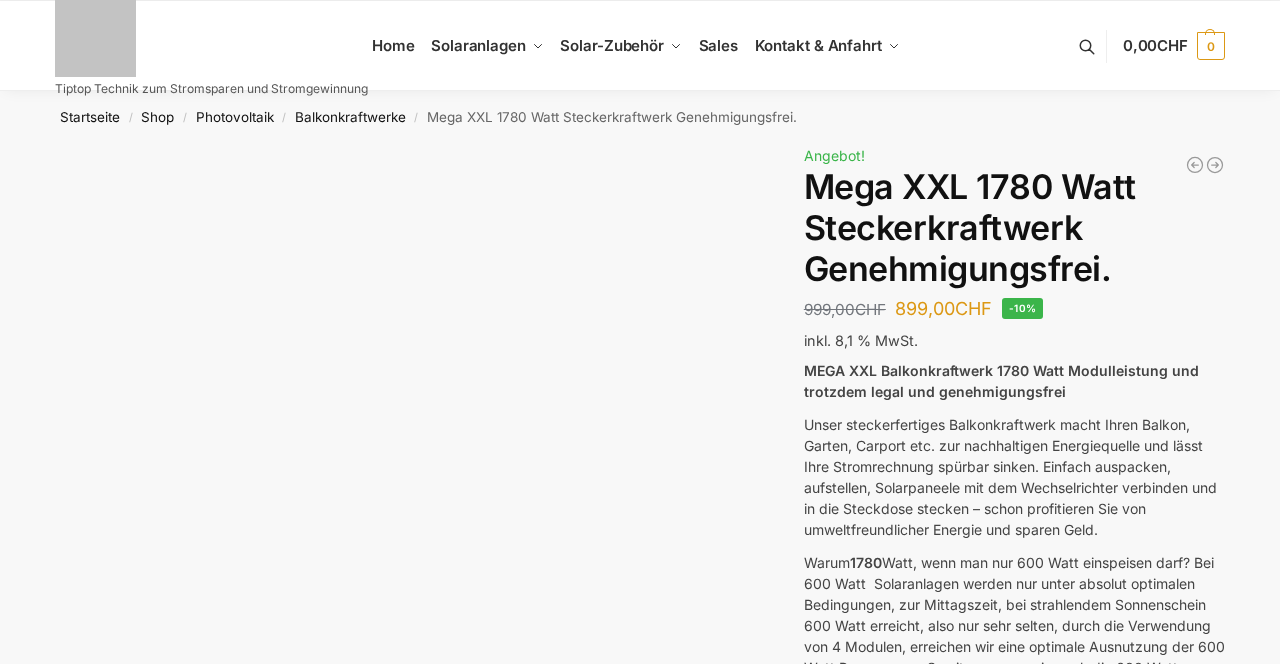 scroll, scrollTop: 0, scrollLeft: 0, axis: both 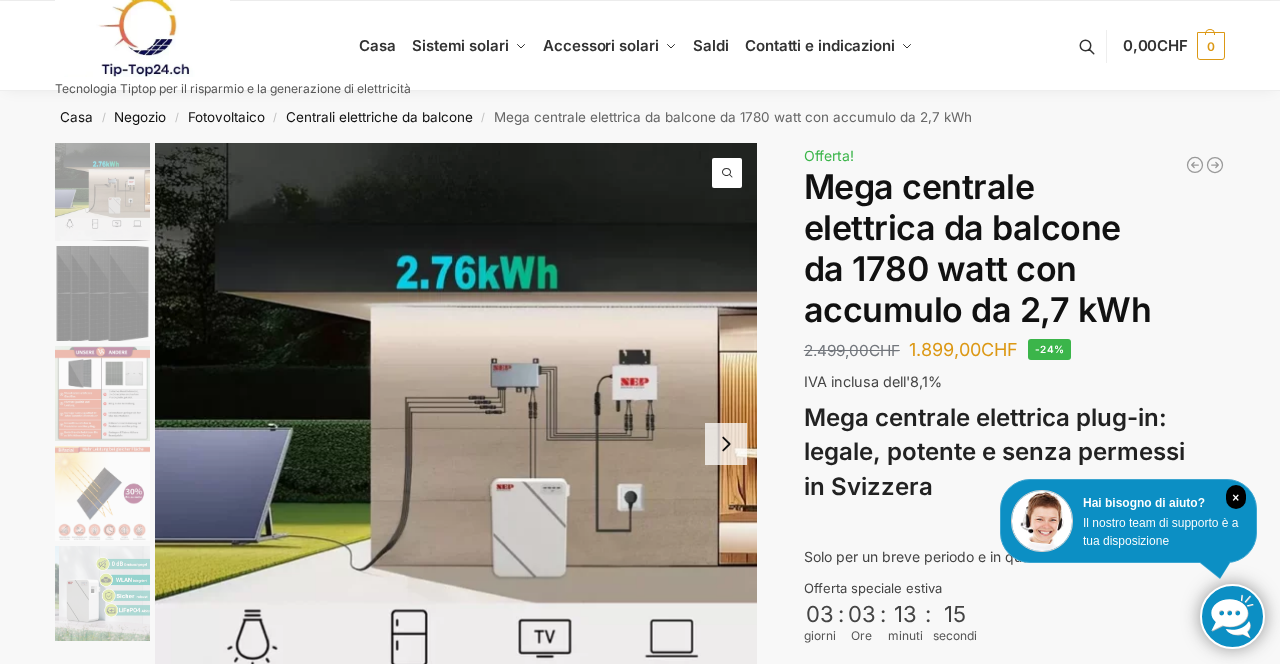 click on "Casa / Negozio / Fotovoltaico / Centrali elettriche da balcone / Mega centrale elettrica da balcone da 1780 watt con accumulo da 2,7 kWh" at bounding box center [640, 117] 